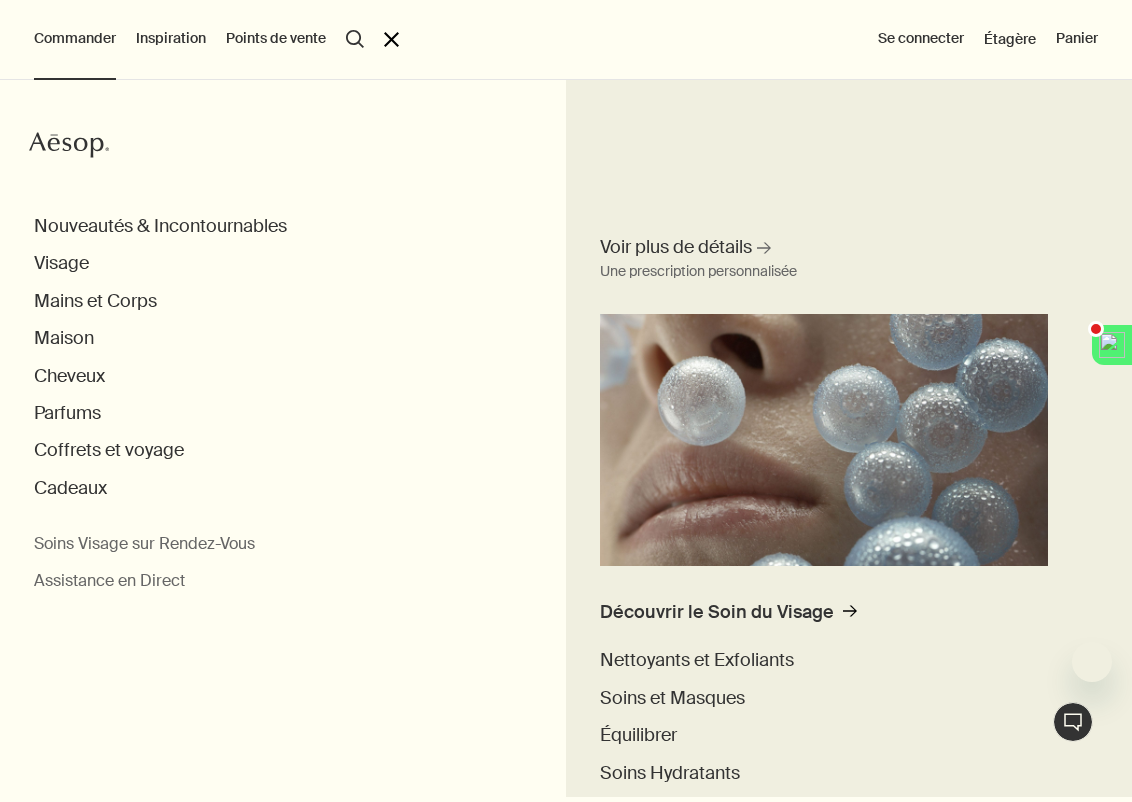 scroll, scrollTop: 0, scrollLeft: 0, axis: both 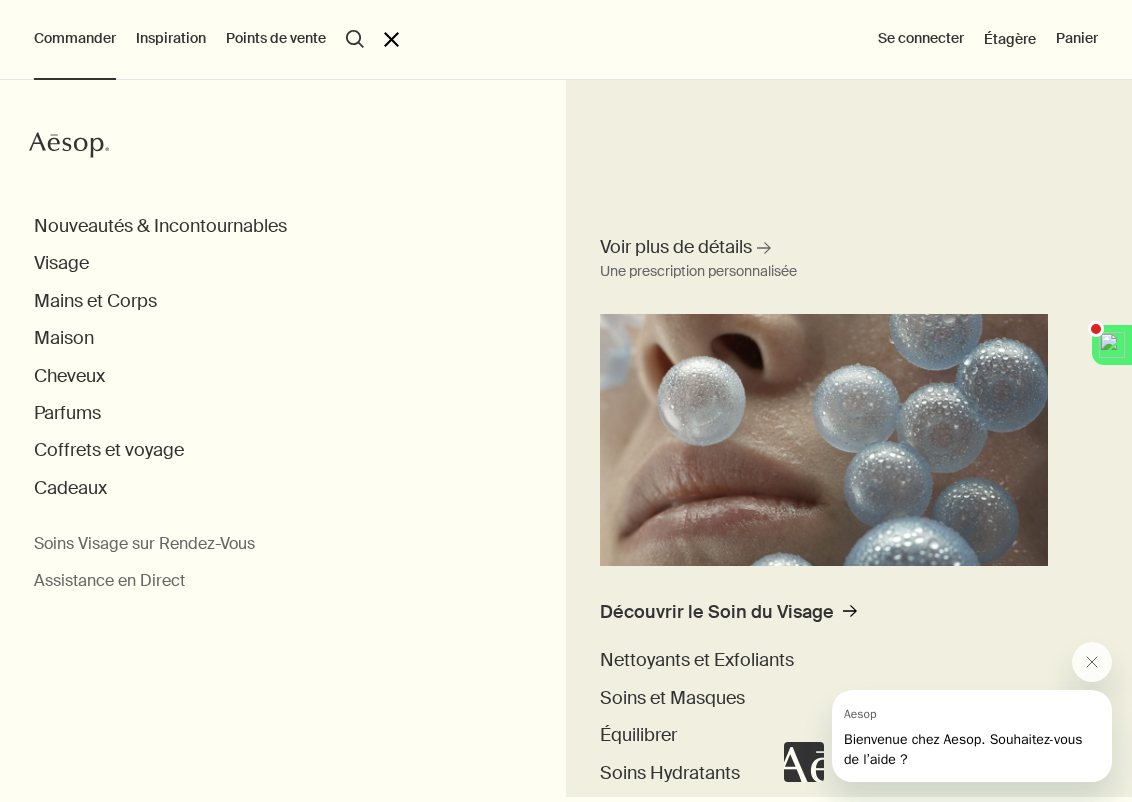 click on "Inspiration" at bounding box center (171, 39) 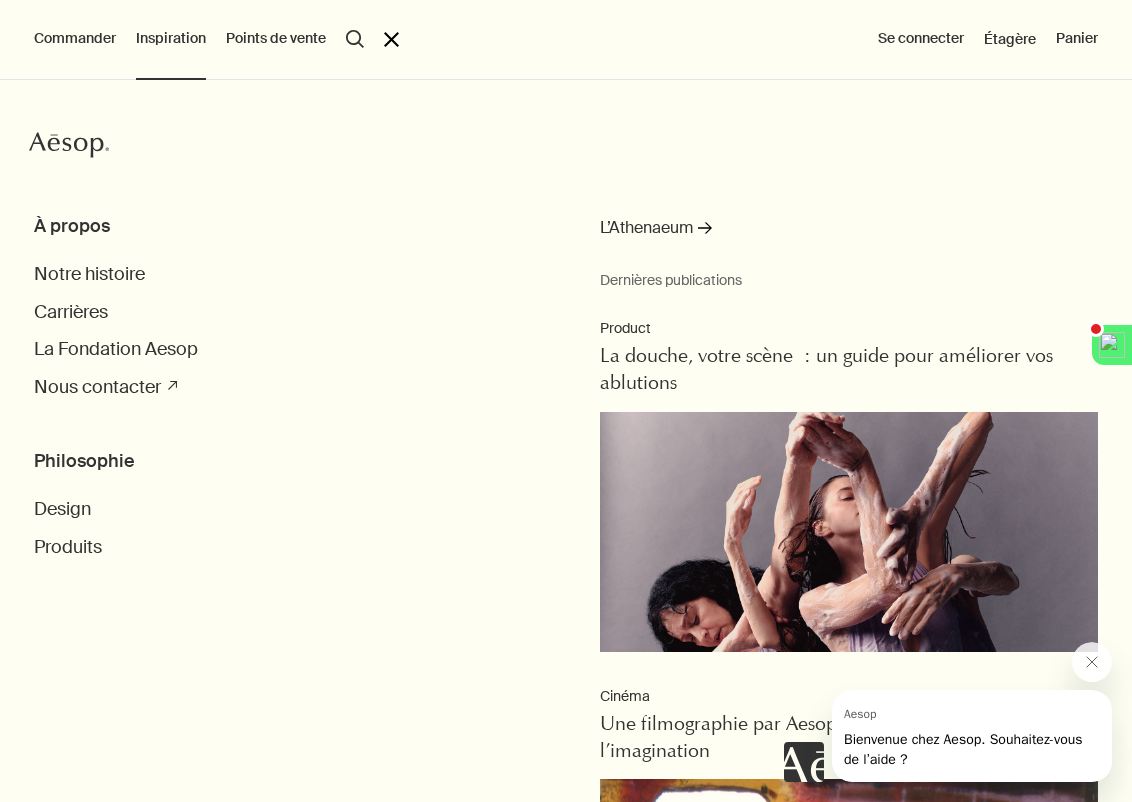 click on "Commander" at bounding box center (75, 39) 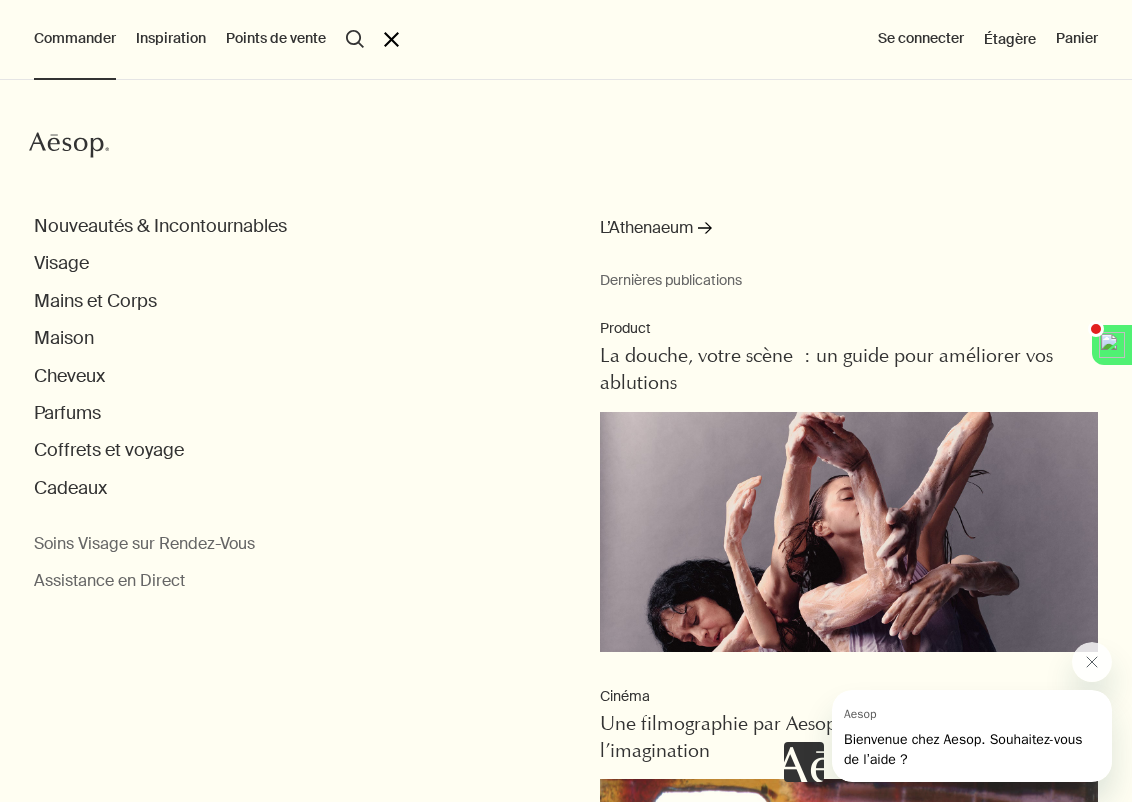 click on "Commander Aesop Nouveautés & Incontournables Visage Mains et Corps Maison Cheveux Parfums Coffrets et voyage Cadeaux Soins Visage sur Rendez-Vous Assistance en Direct  L’Athenaeum rightArrow Dernières publications Product La douche, votre scène : un guide pour améliorer vos ablutions Cinéma Une filmographie par Aesop : Des films qui éveillent l’imagination  Cinéma 'The Soap Service' :  des cadeaux plein les yeux, inspirés par le cinéma  Playlist Le son d’Aesop  Leçons du laboratoire Ouranon Eau de parfum : le bouquet final de la collection Altertopies  Inspiration Aesop À propos Notre histoire Carrières La Fondation Aesop Nous contacter   rightUpArrow Philosophie Design Produits Points de vente Aesop search Rechercher Aesop close Se connecter Étagère Panier" at bounding box center [566, 401] 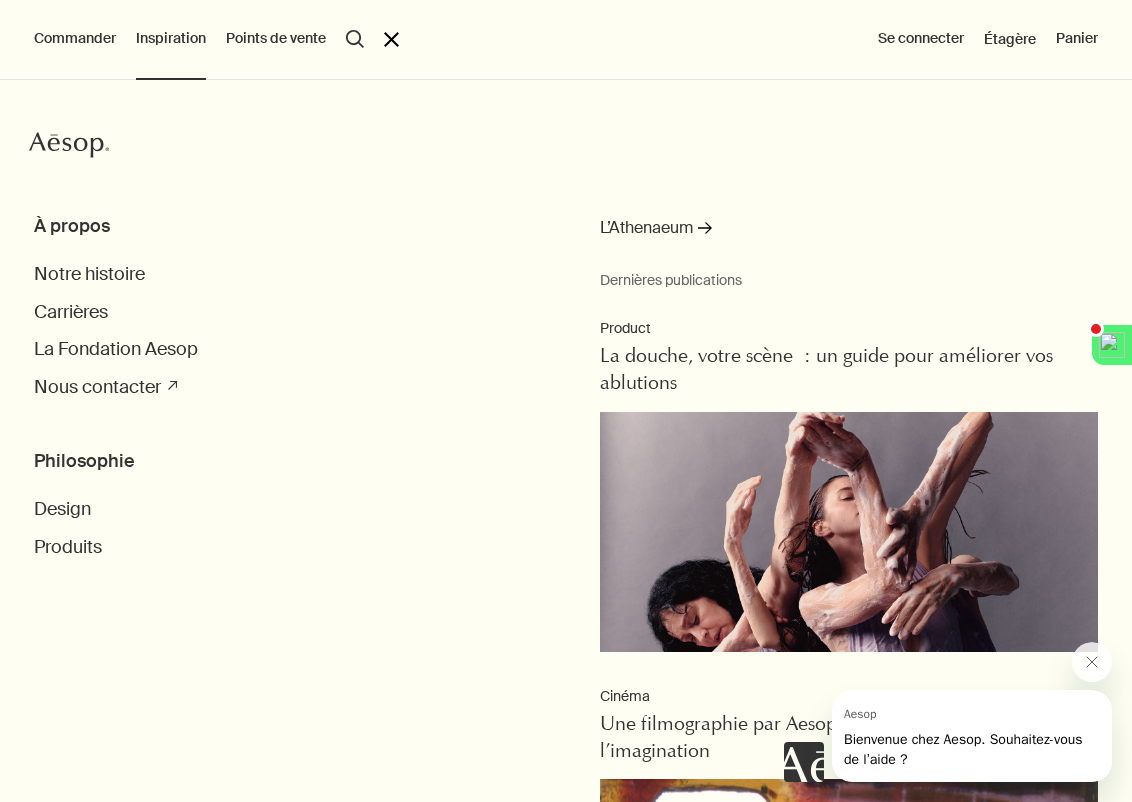 click on "Points de vente" at bounding box center (276, 39) 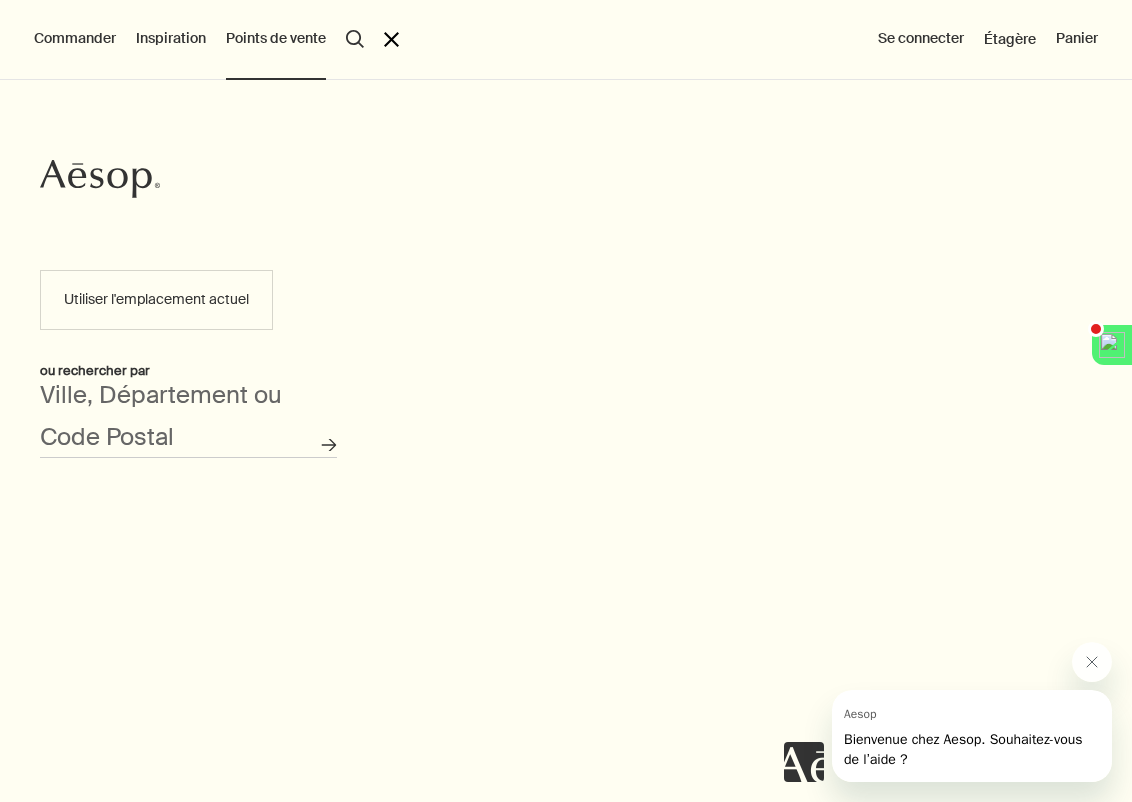 click on "Inspiration" at bounding box center [171, 39] 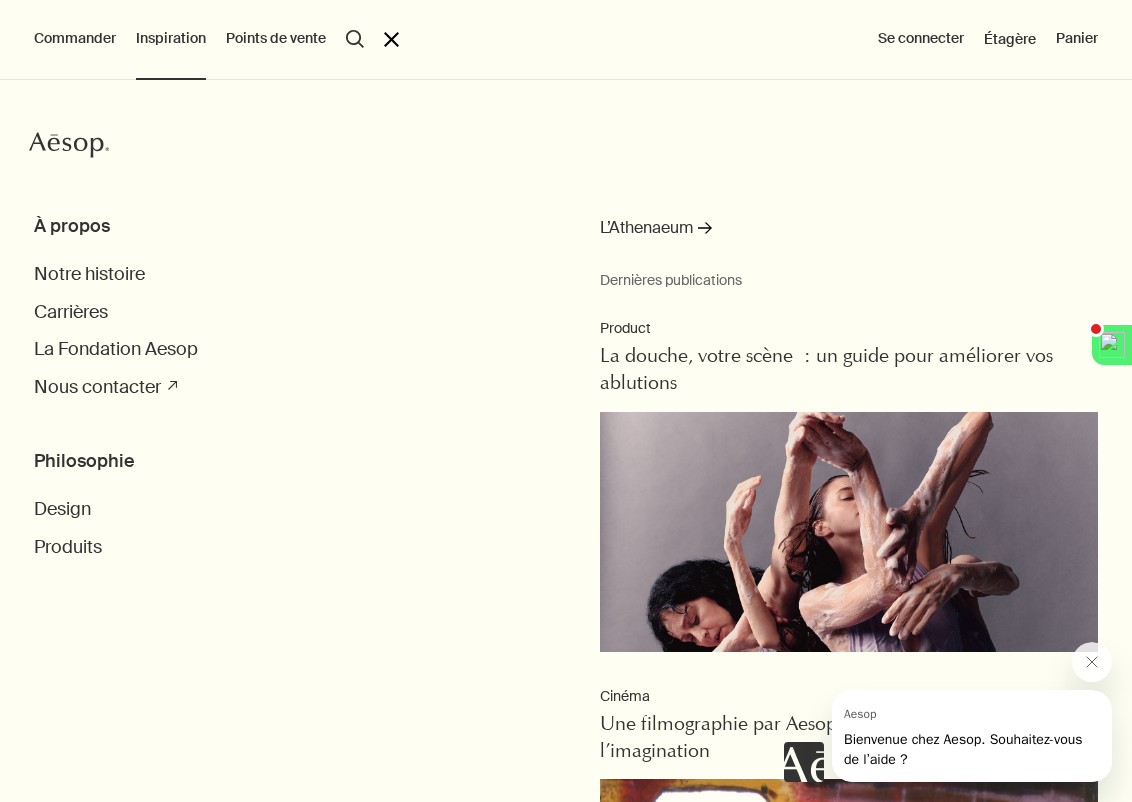 click on "Commander Aesop Nouveautés & Incontournables Visage Mains et Corps Maison Cheveux Parfums Coffrets et voyage Cadeaux Soins Visage sur Rendez-Vous Assistance en Direct  Inspiration Aesop À propos Notre histoire Carrières La Fondation Aesop Nous contacter   rightUpArrow Philosophie Design Produits L’Athenaeum rightArrow Dernières publications Product La douche, votre scène : un guide pour améliorer vos ablutions Cinéma Une filmographie par Aesop : Des films qui éveillent l’imagination  Cinéma 'The Soap Service' :  des cadeaux plein les yeux, inspirés par le cinéma  Playlist Le son d’Aesop  Leçons du laboratoire Ouranon Eau de parfum : le bouquet final de la collection Altertopies  Points de vente Aesop search Rechercher Aesop close Se connecter Étagère Panier" at bounding box center [566, 401] 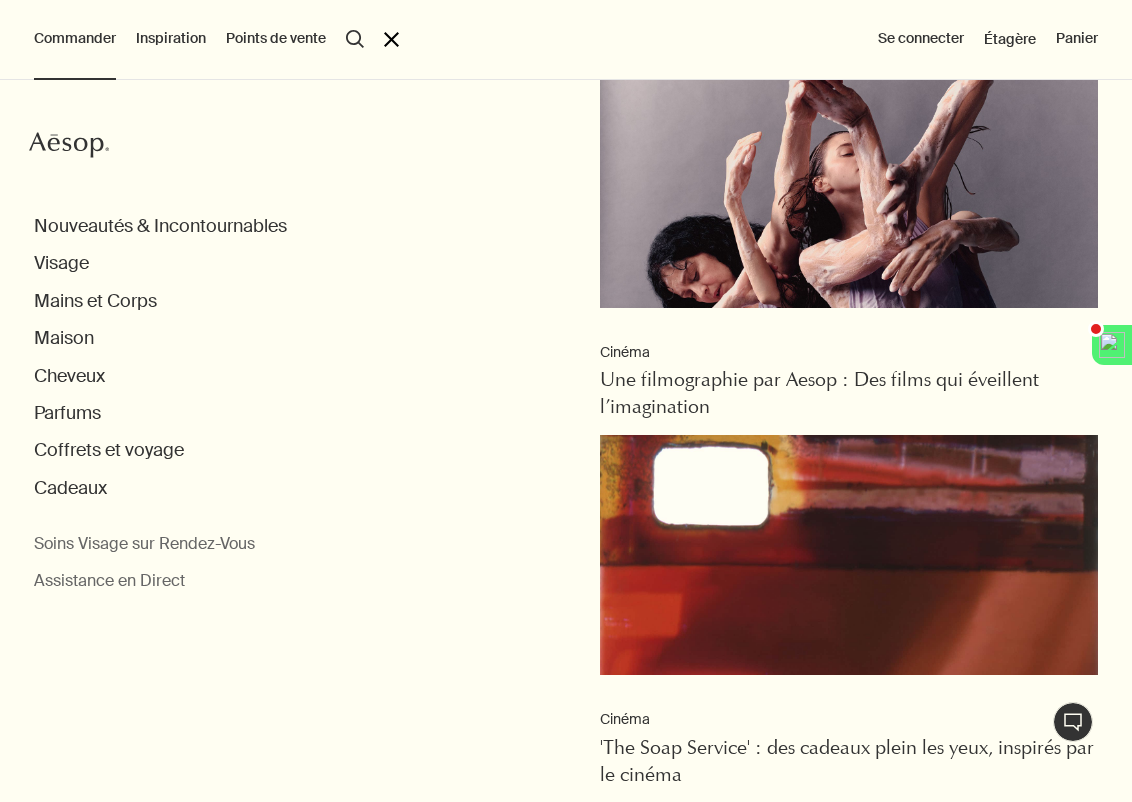 scroll, scrollTop: 345, scrollLeft: 0, axis: vertical 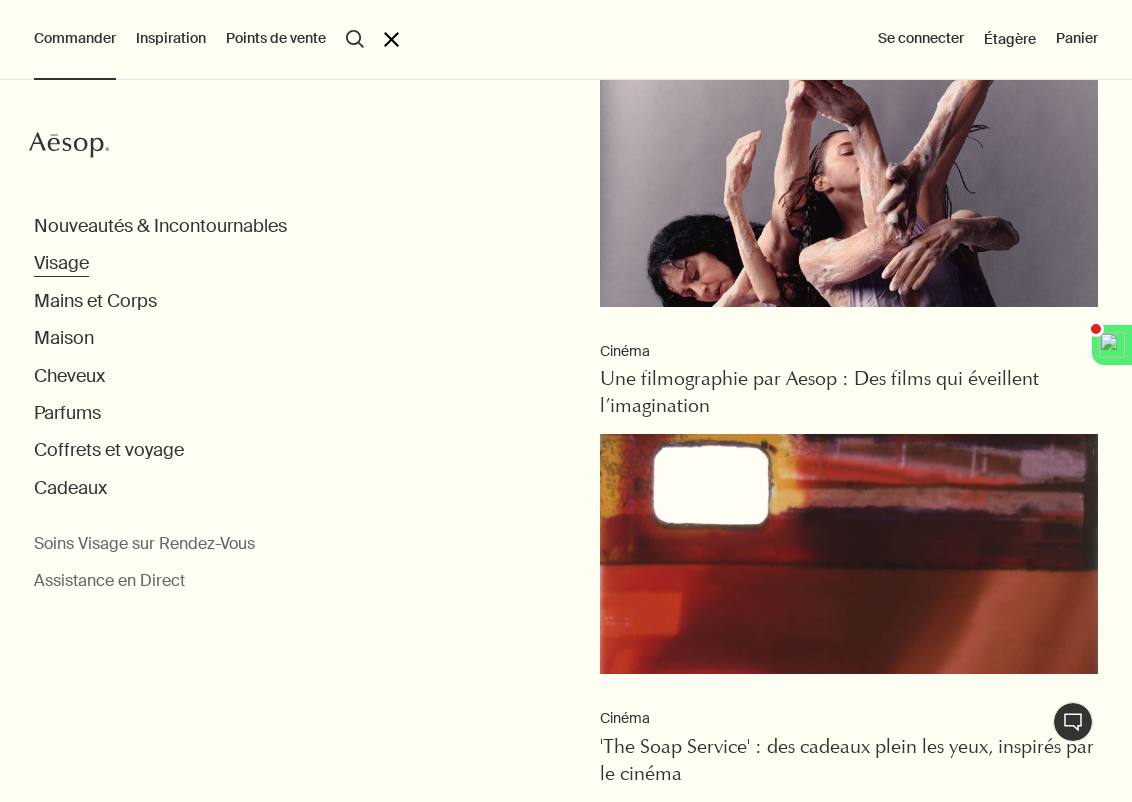 click on "Visage" at bounding box center [61, 263] 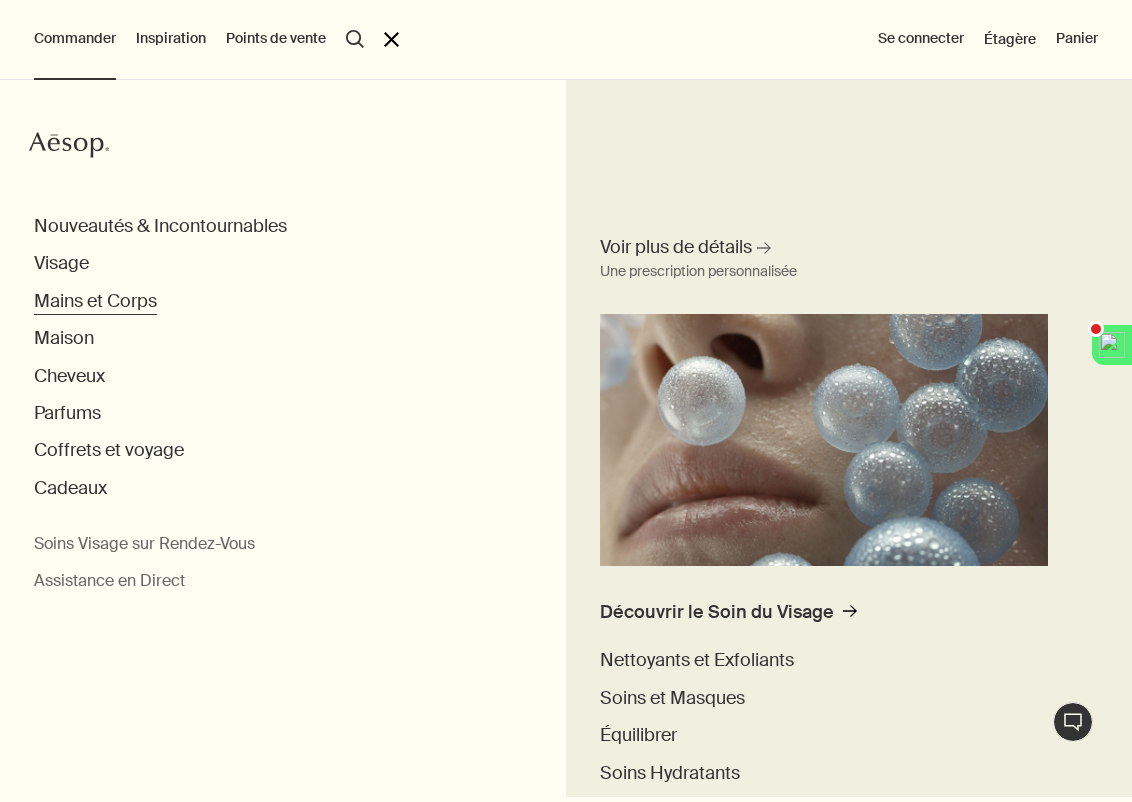 click on "Mains et Corps" at bounding box center (95, 301) 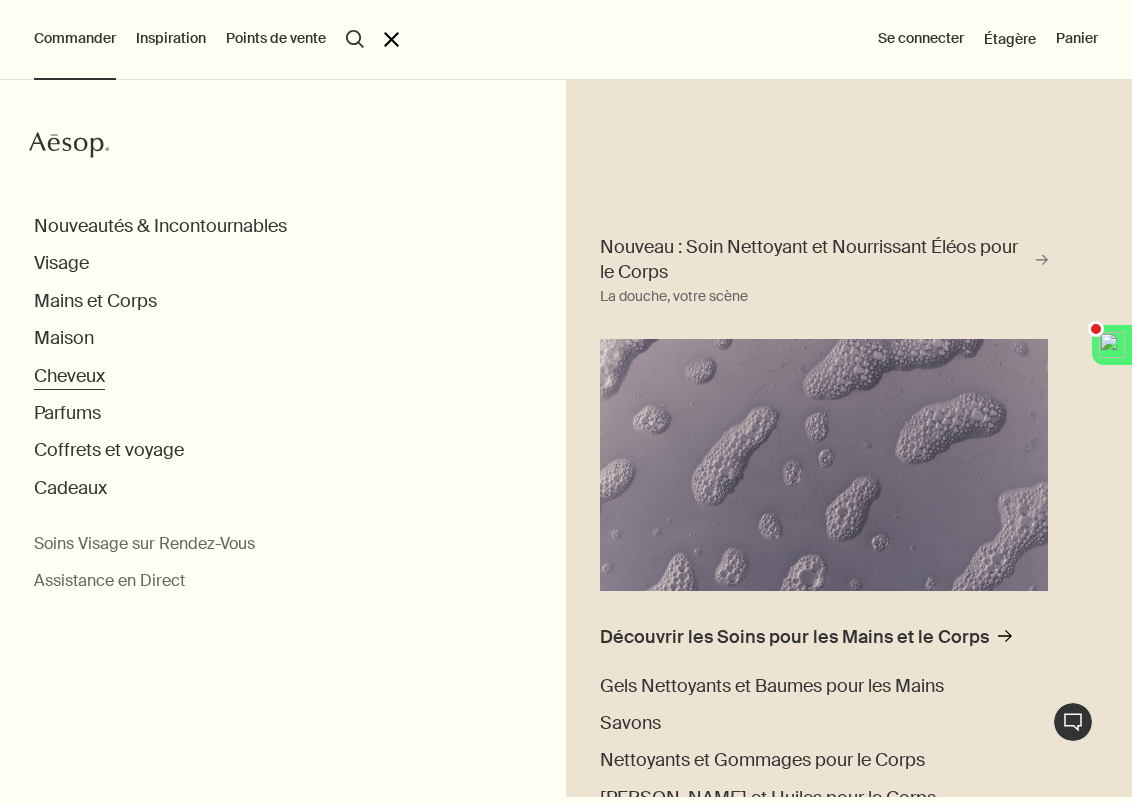 click on "Cheveux" at bounding box center [69, 376] 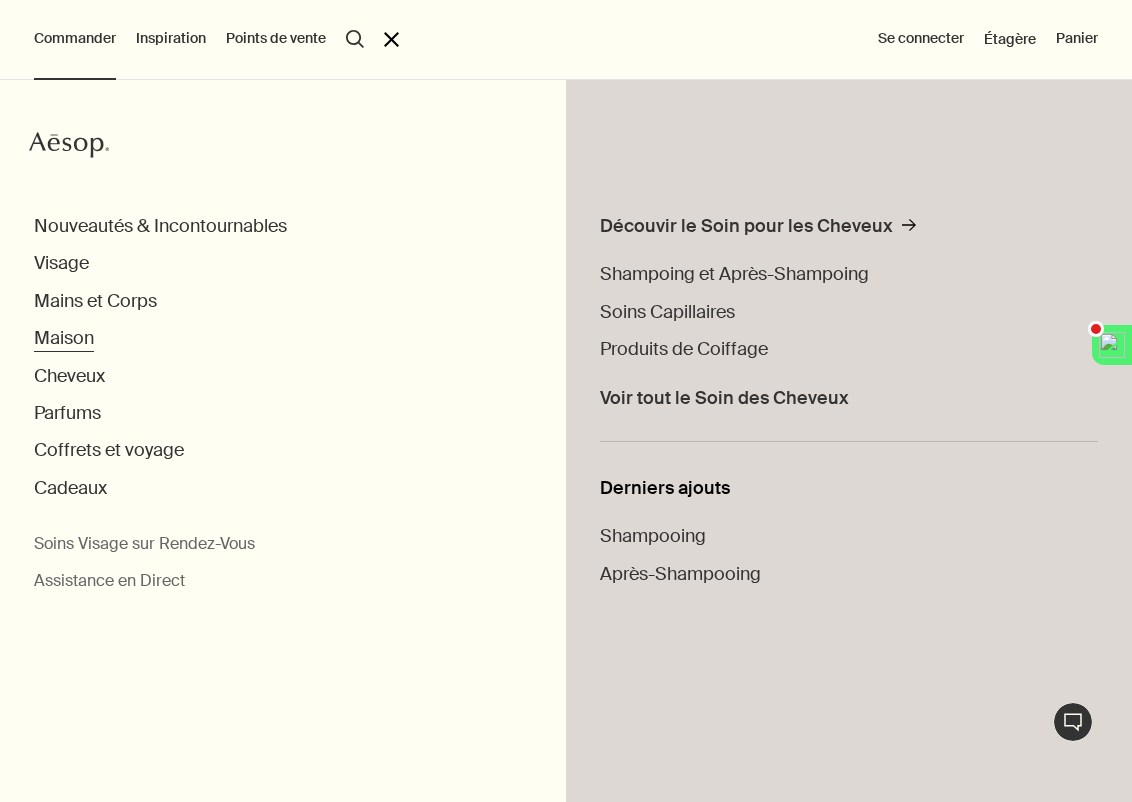 click on "Maison" at bounding box center (64, 338) 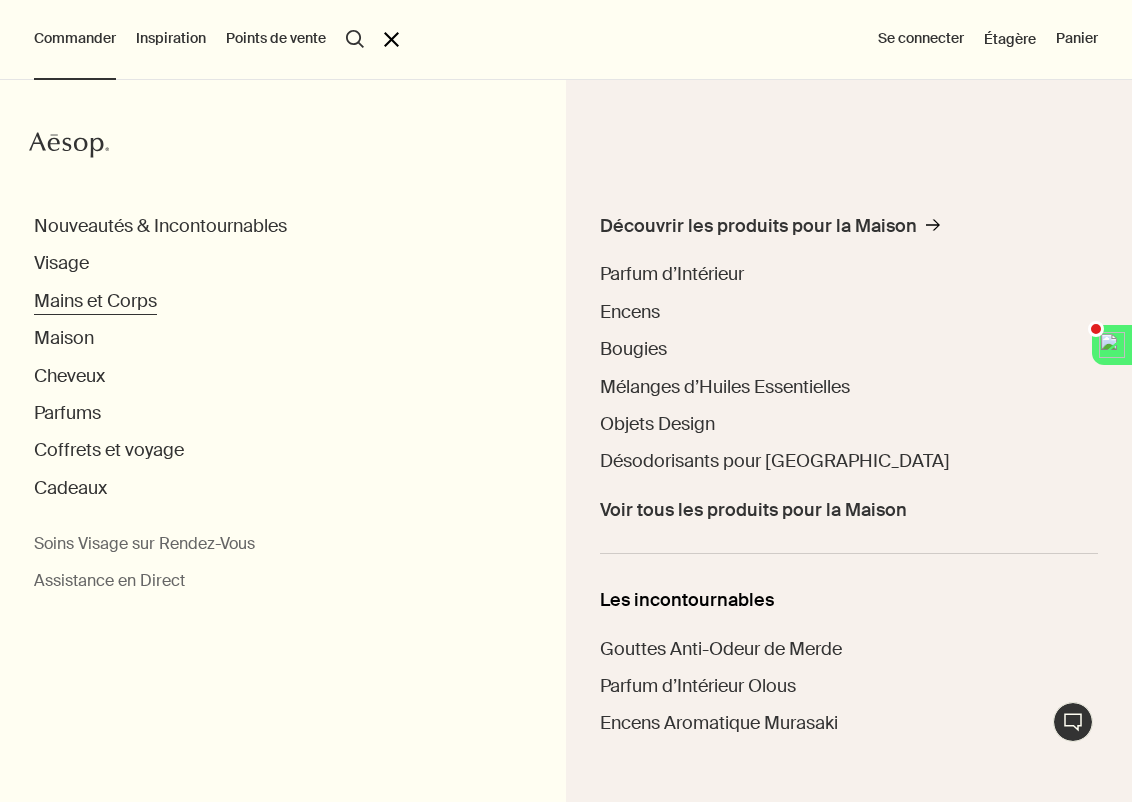 click on "Mains et Corps" at bounding box center [95, 301] 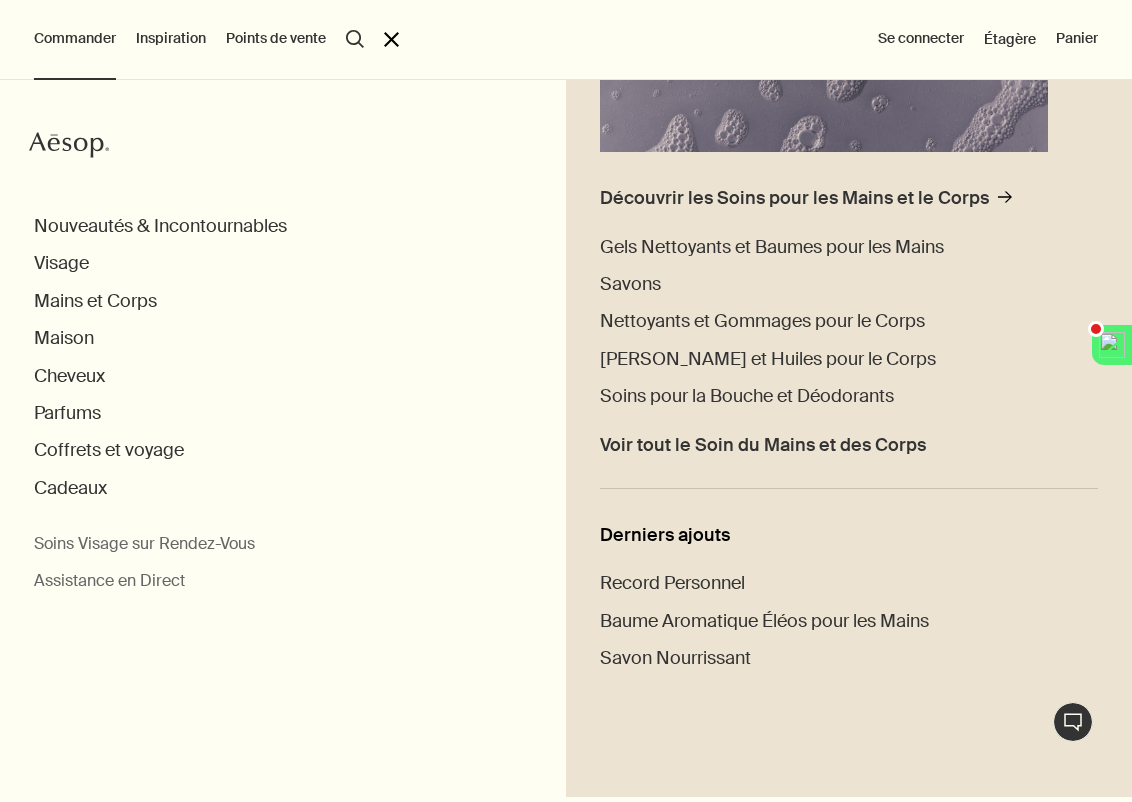 scroll, scrollTop: 438, scrollLeft: 0, axis: vertical 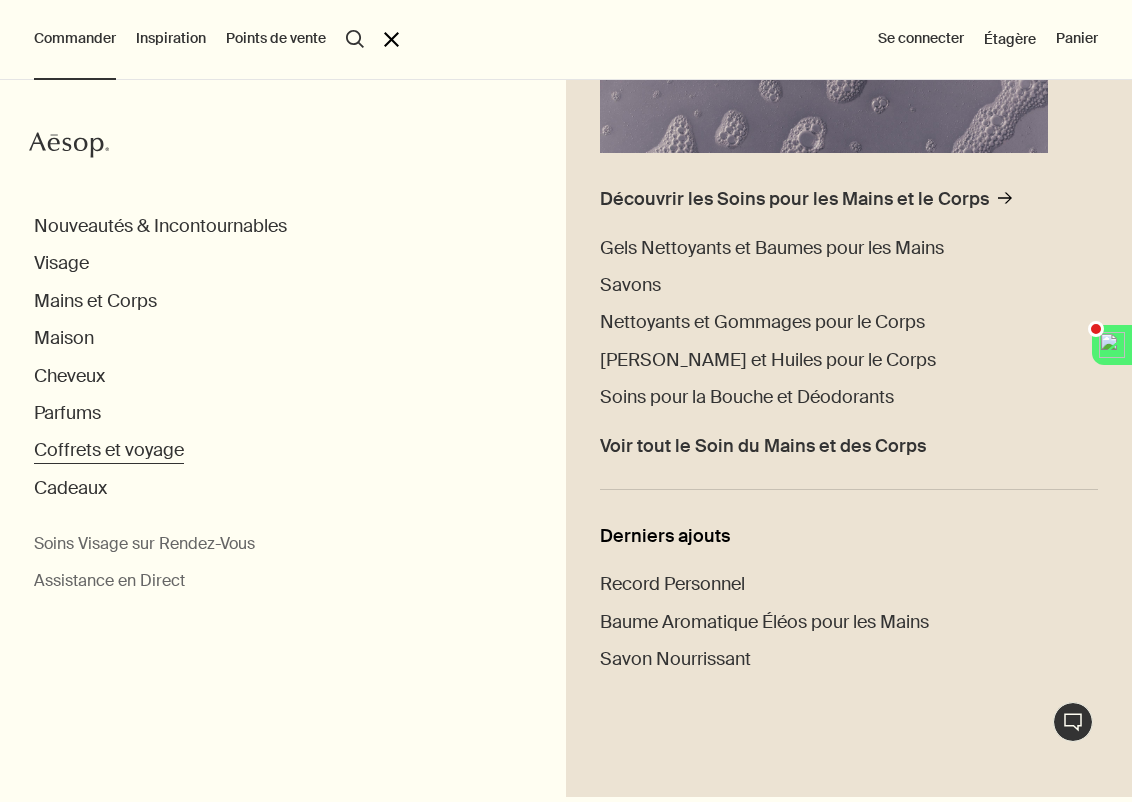 click on "Coffrets et voyage" at bounding box center [109, 450] 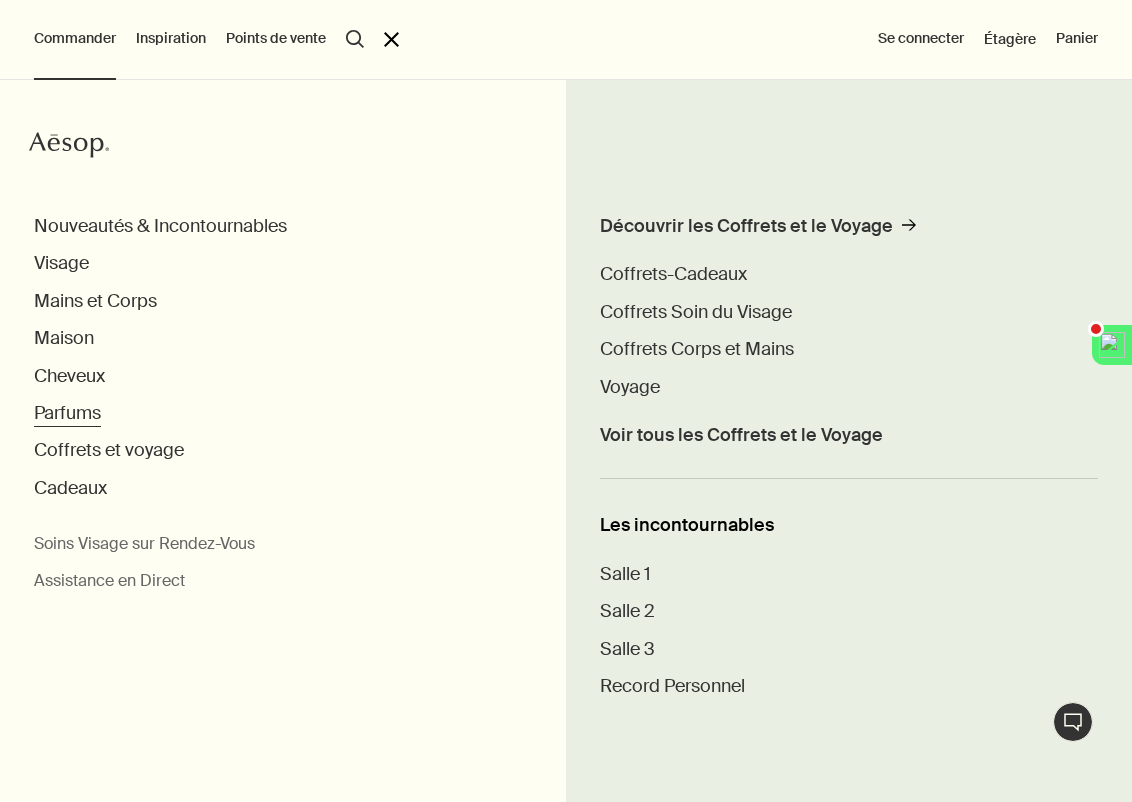 click on "Parfums" at bounding box center (67, 413) 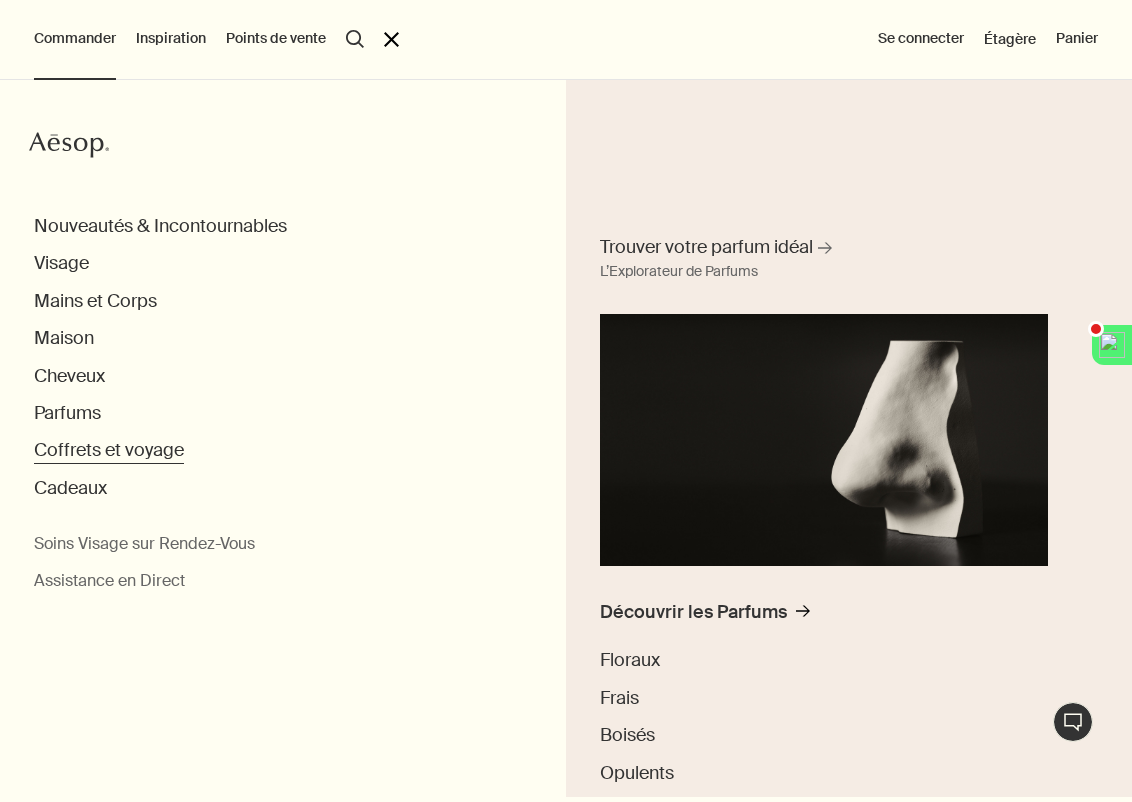click on "Coffrets et voyage" at bounding box center [109, 450] 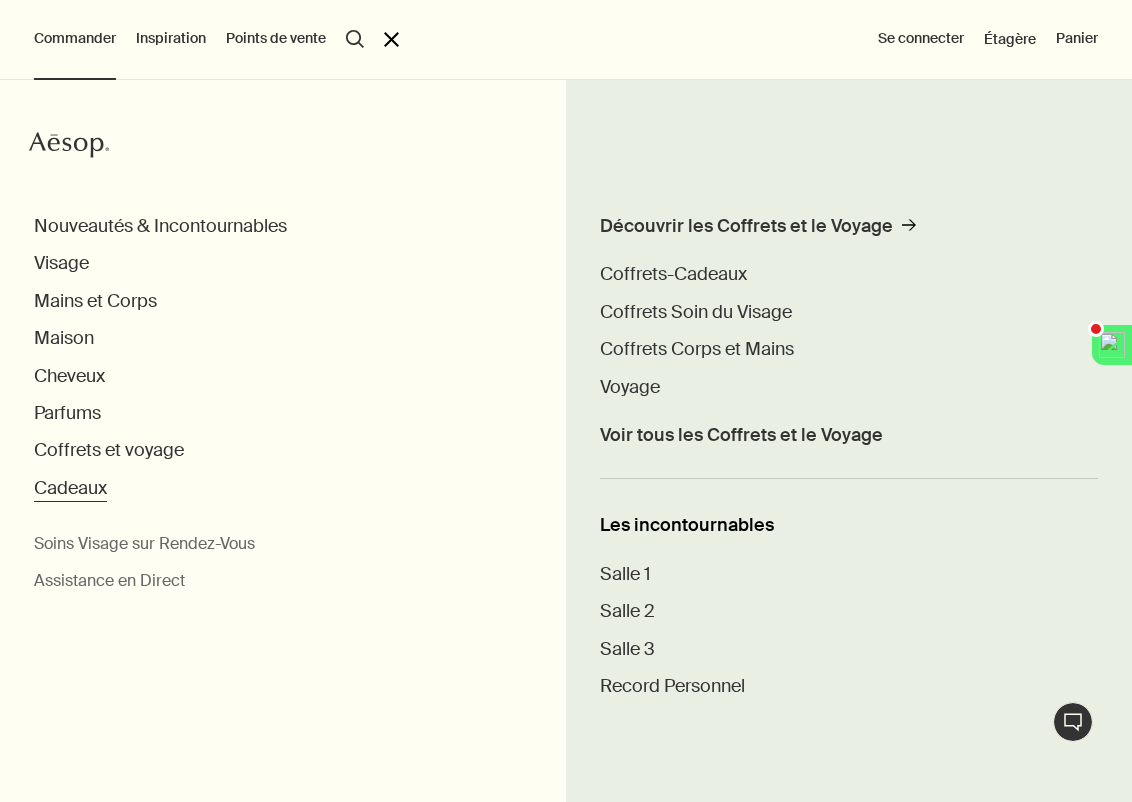 click on "Cadeaux" at bounding box center (70, 488) 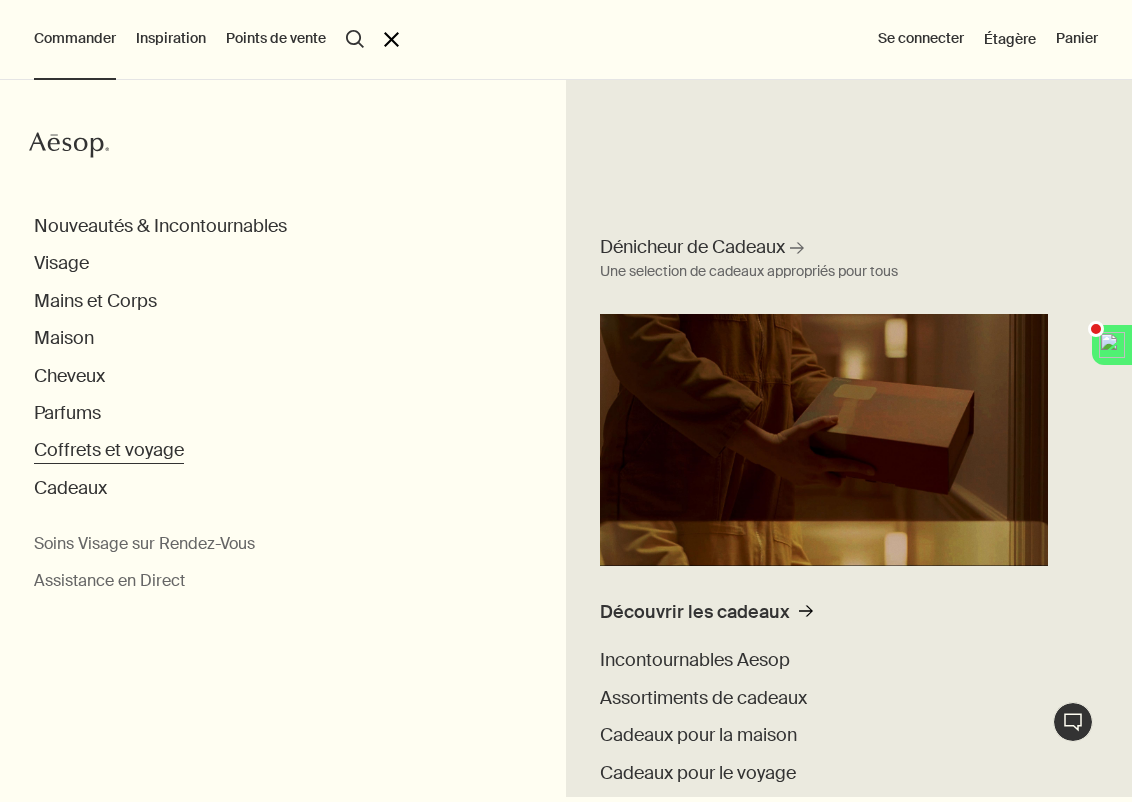 click on "Coffrets et voyage" at bounding box center [109, 450] 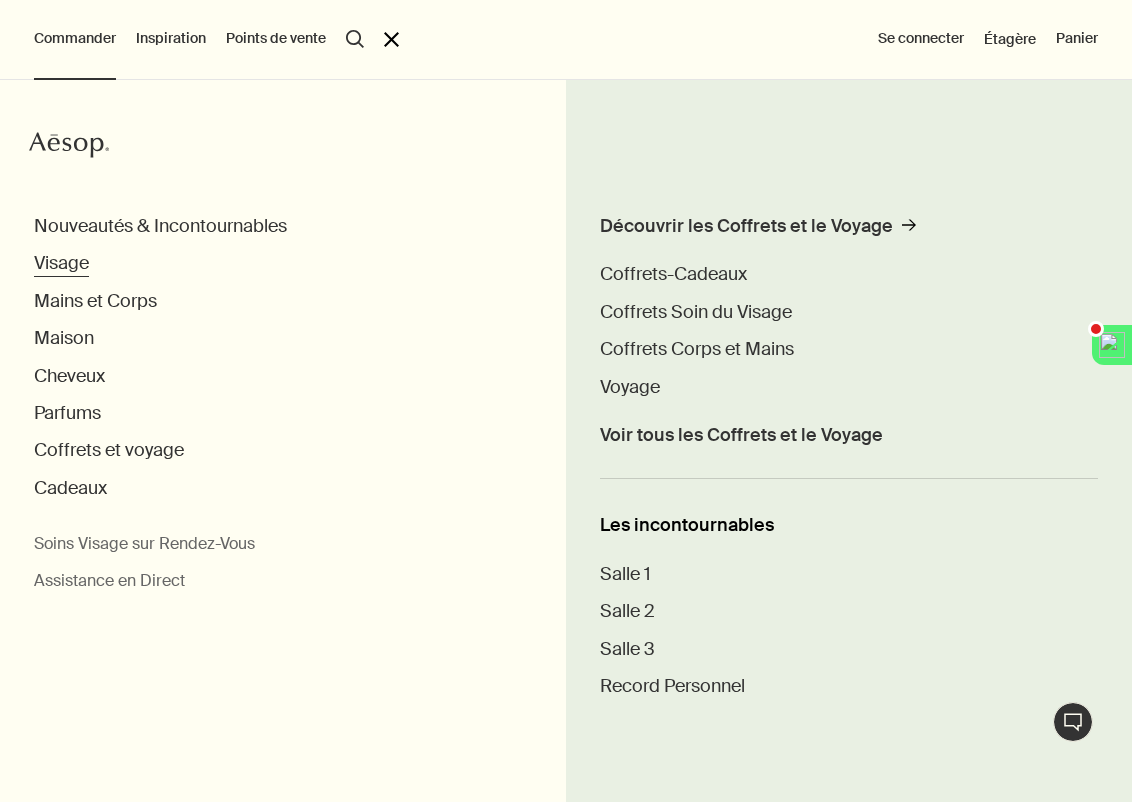 click on "Visage" at bounding box center (61, 263) 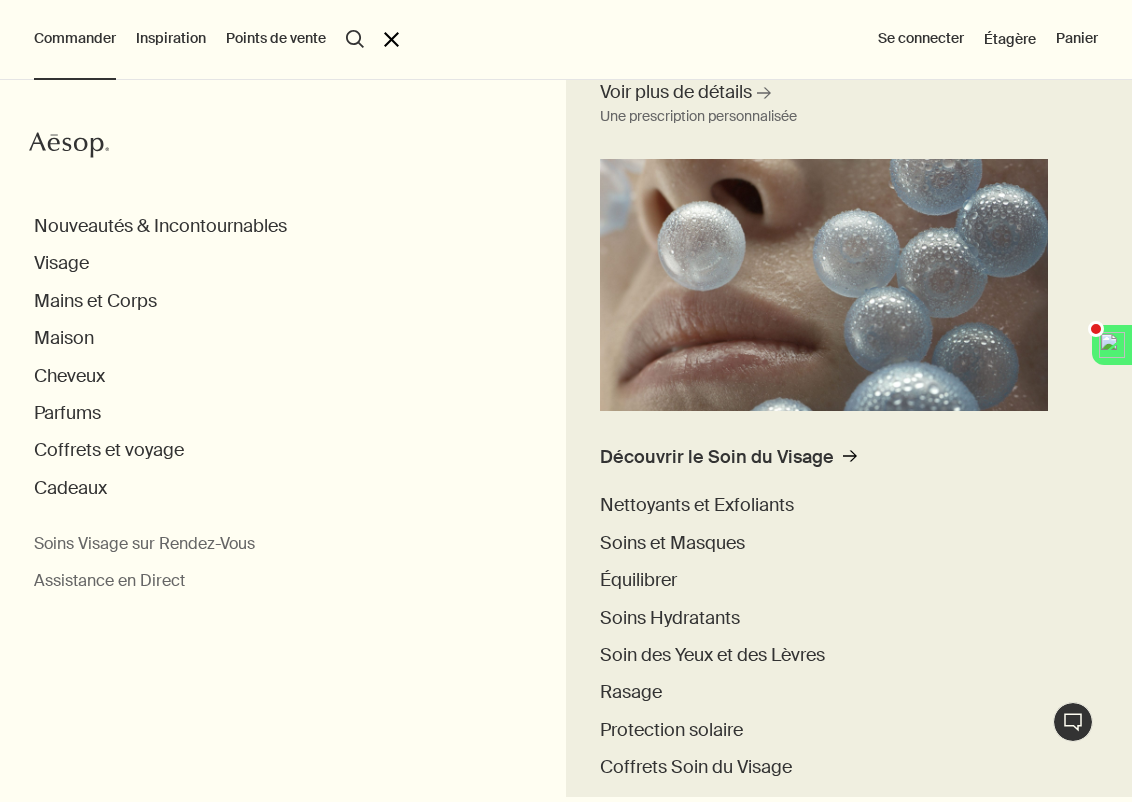 scroll, scrollTop: 156, scrollLeft: 0, axis: vertical 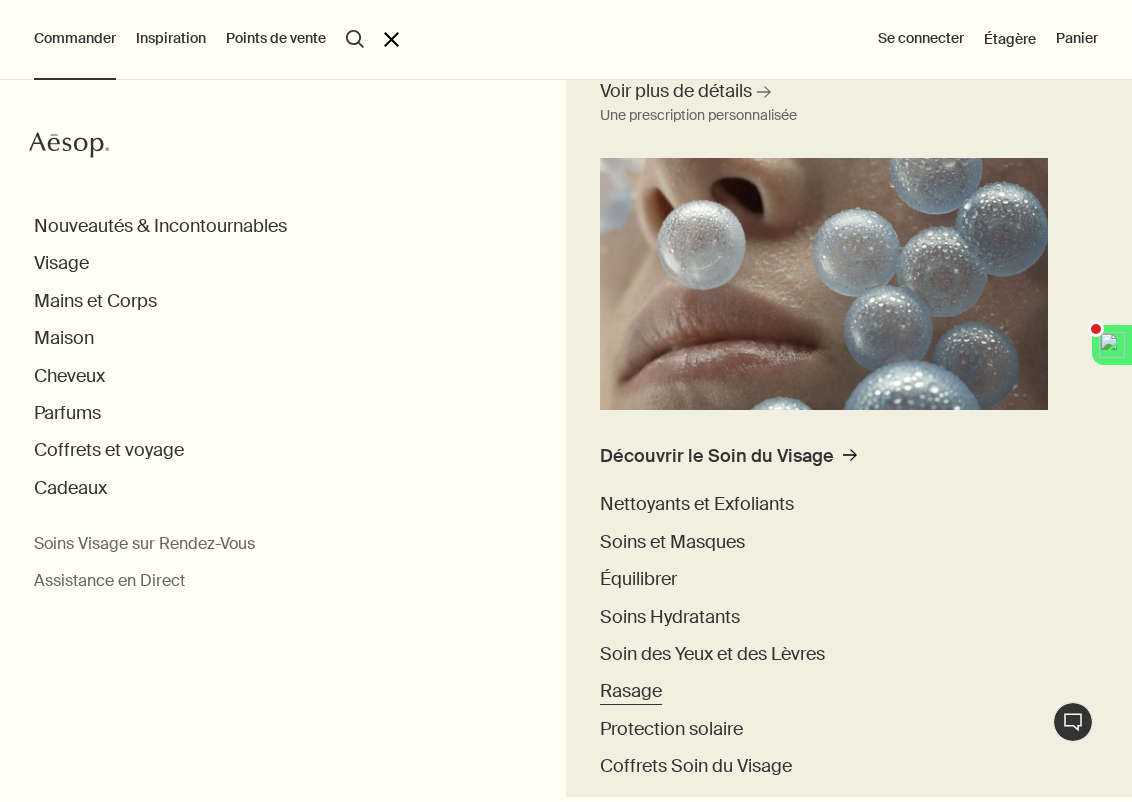 click on "Rasage" at bounding box center [631, 691] 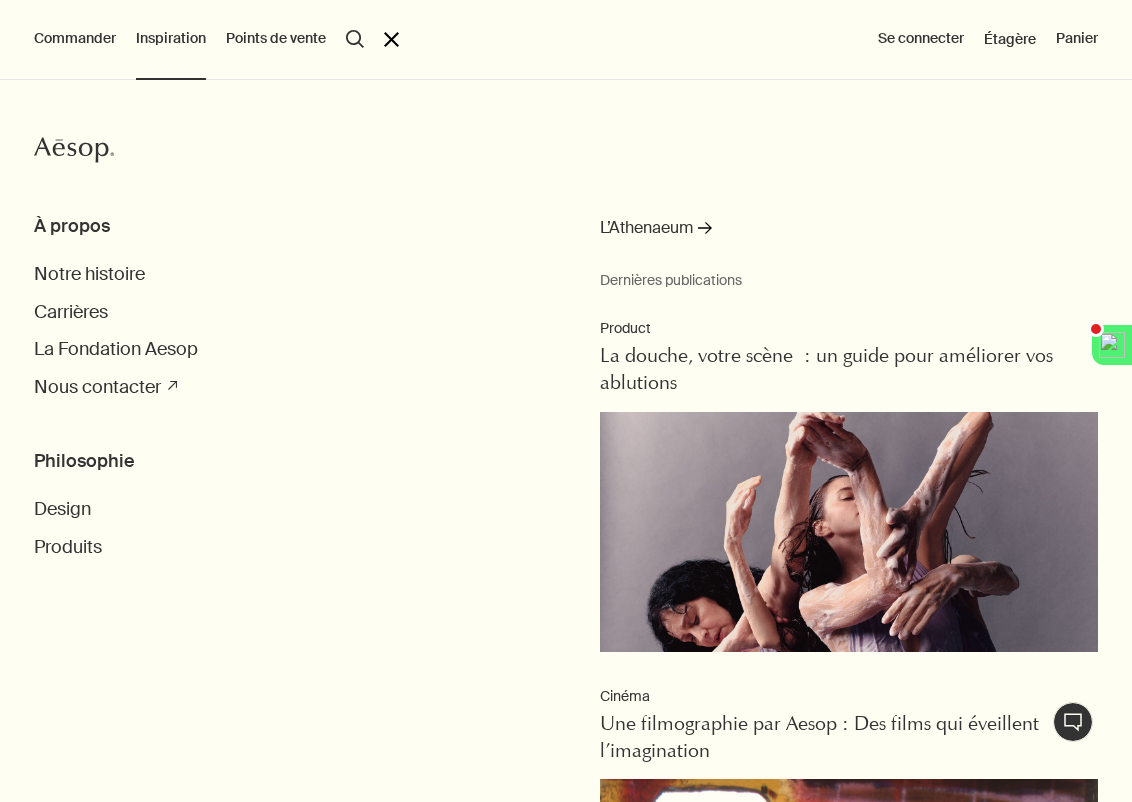 scroll, scrollTop: 0, scrollLeft: 0, axis: both 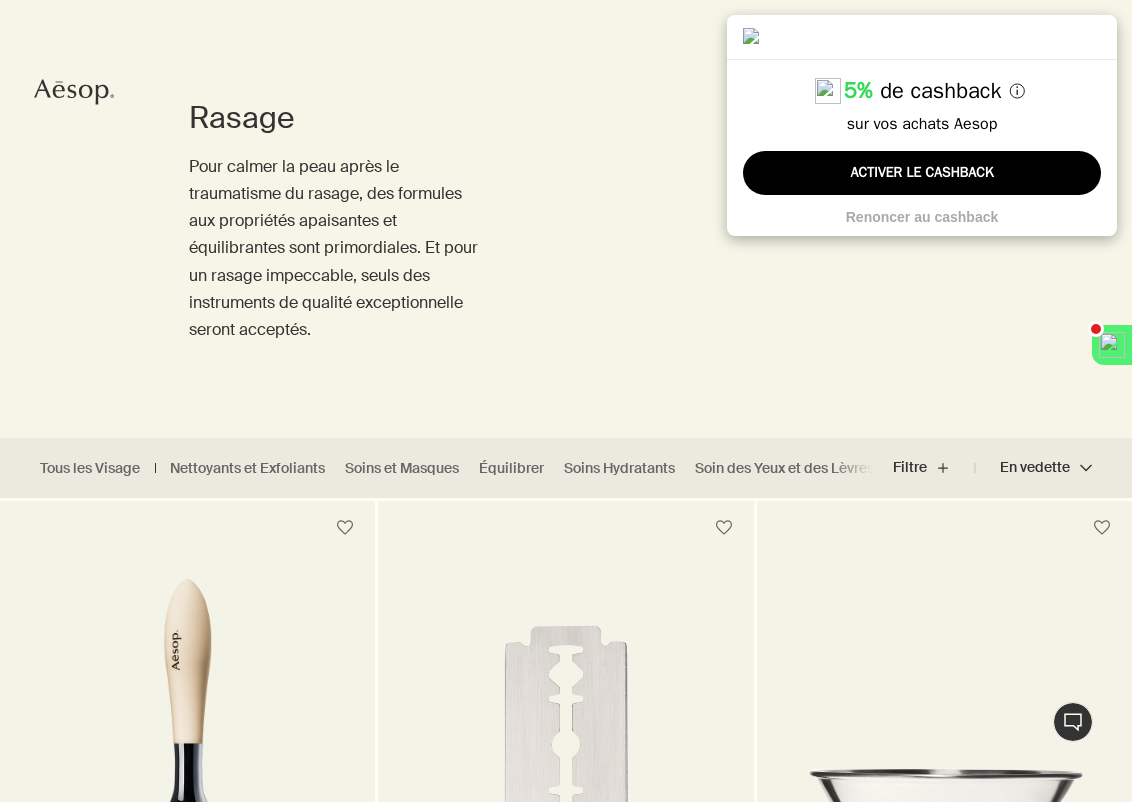 click on "Renoncer au cashback" at bounding box center (922, 217) 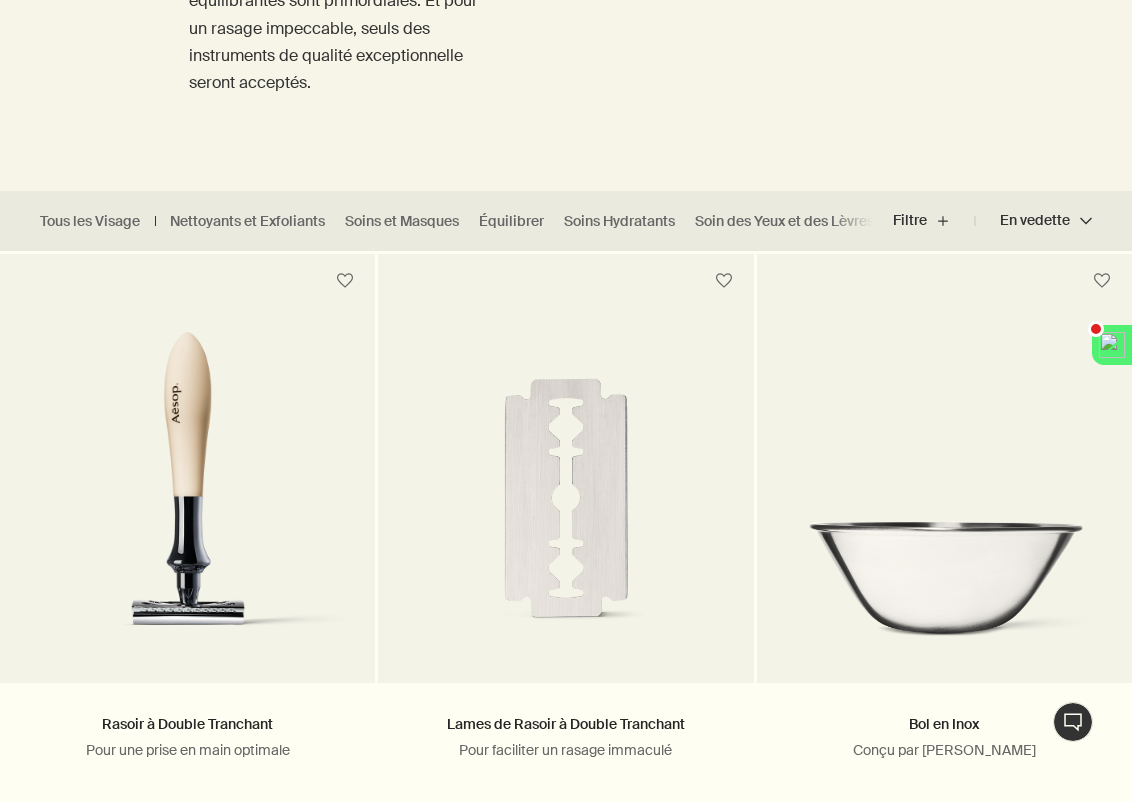 scroll, scrollTop: 400, scrollLeft: 0, axis: vertical 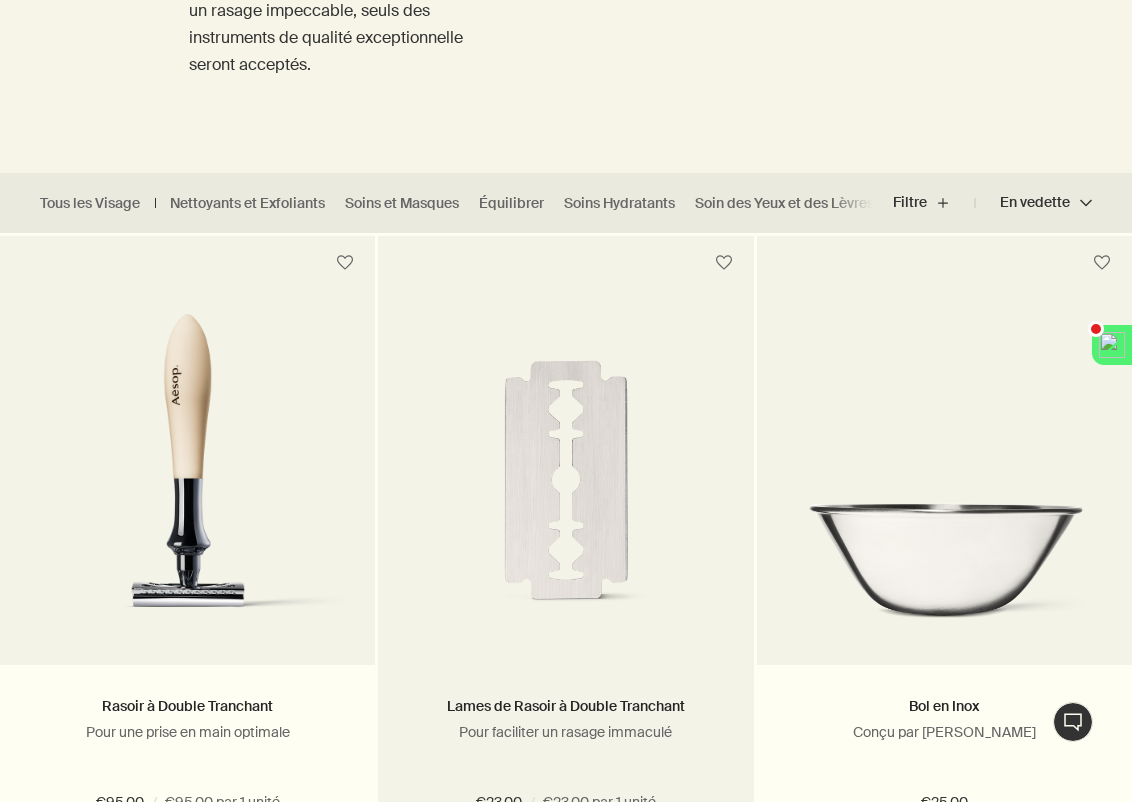 click at bounding box center (565, 498) 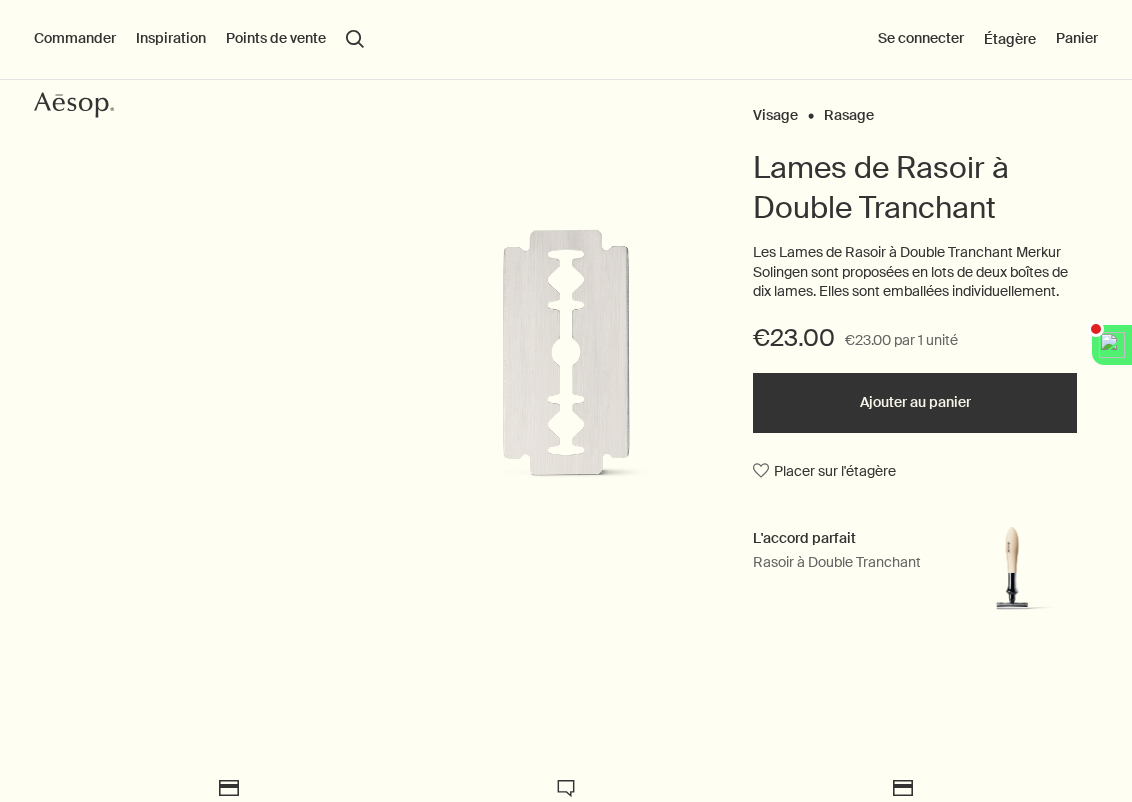 scroll, scrollTop: 0, scrollLeft: 0, axis: both 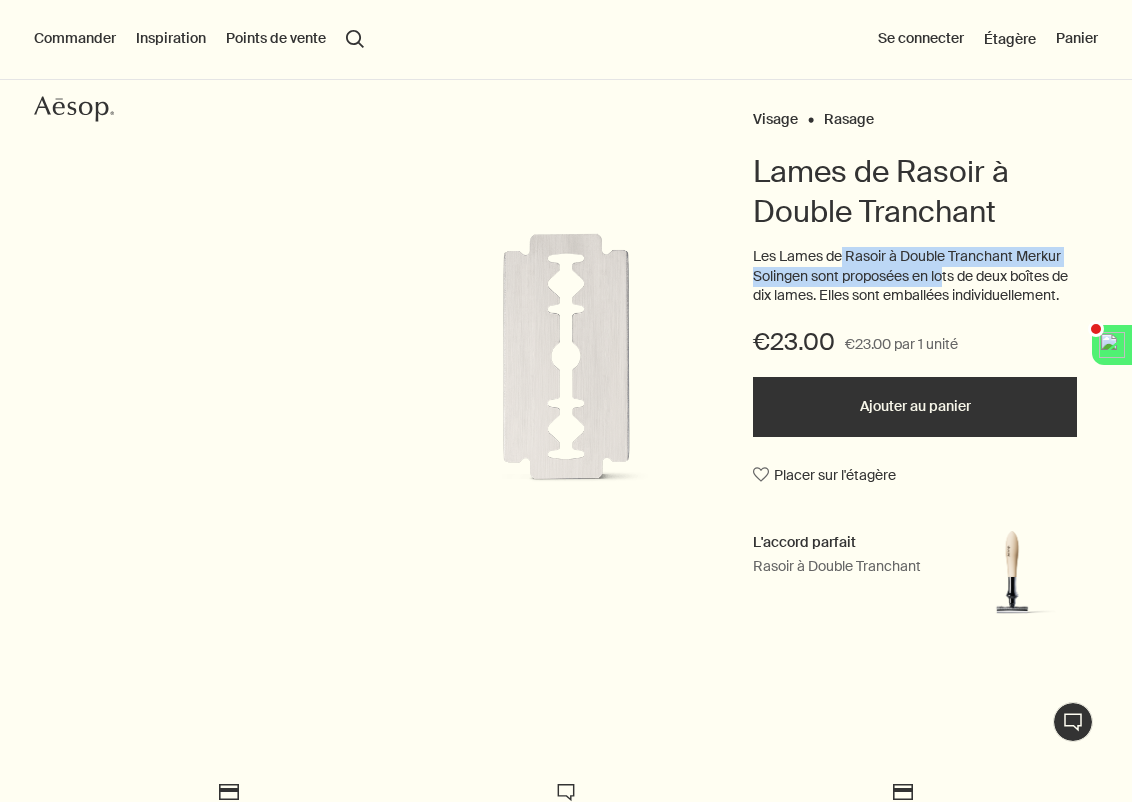 drag, startPoint x: 841, startPoint y: 260, endPoint x: 944, endPoint y: 281, distance: 105.11898 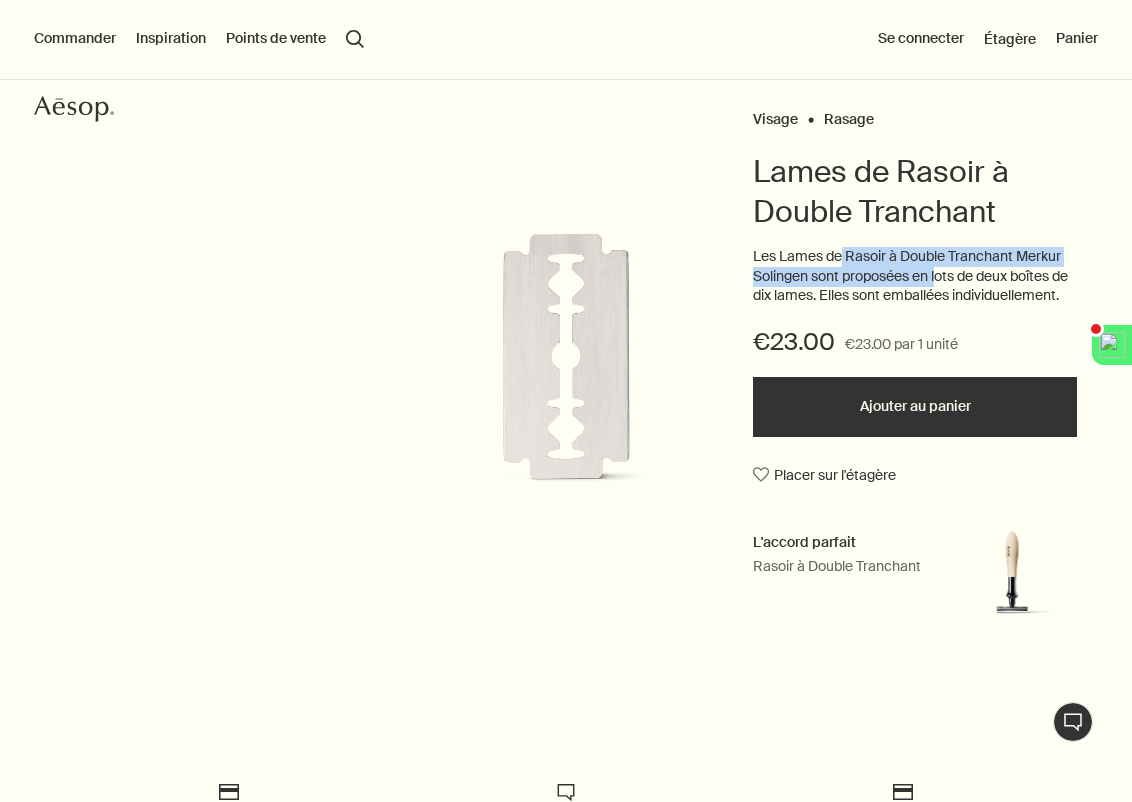 click on "Les Lames de Rasoir à Double Tranchant Merkur Solingen sont proposées en lots de deux boîtes de dix lames. Elles sont emballées individuellement." at bounding box center (915, 276) 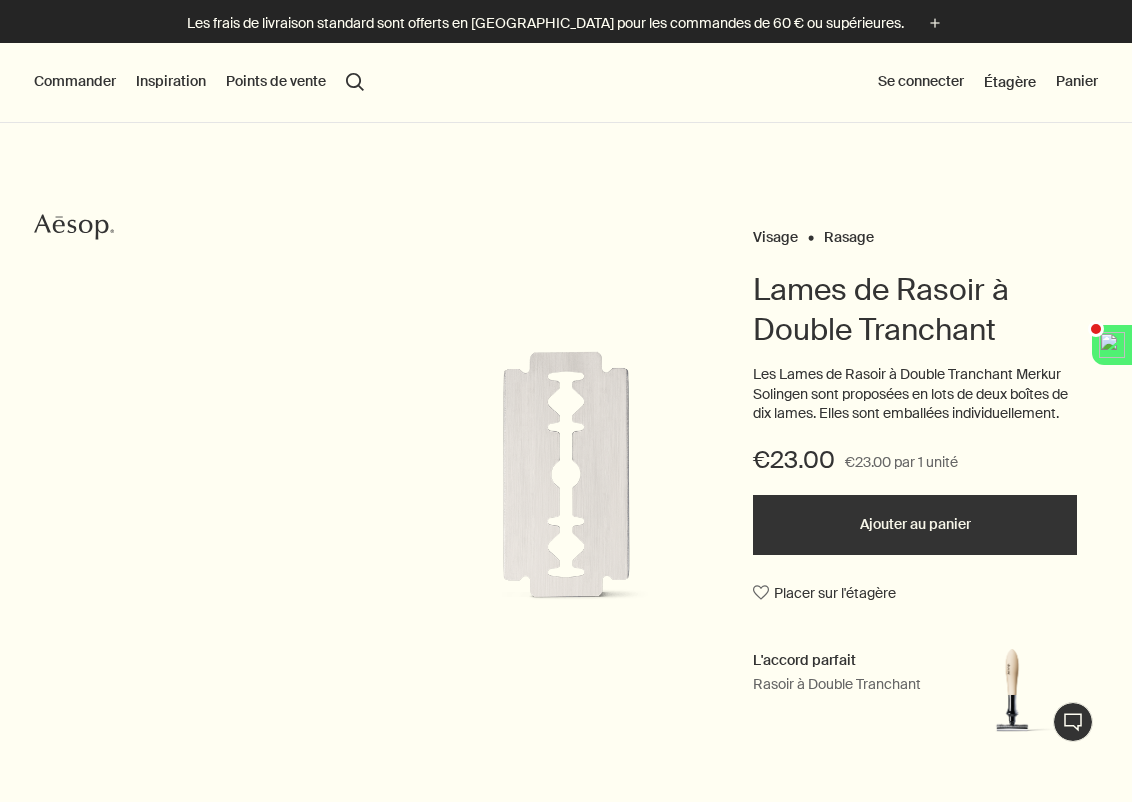 scroll, scrollTop: 0, scrollLeft: 0, axis: both 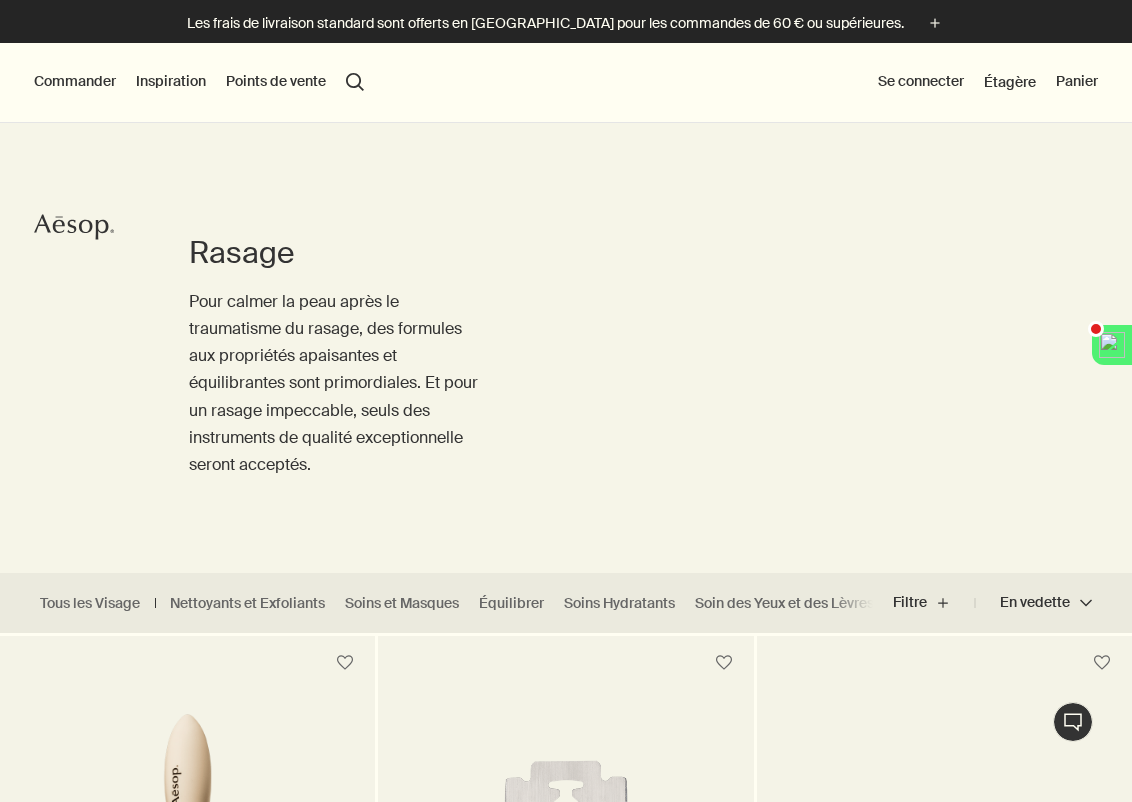 click on "Commander" at bounding box center [75, 82] 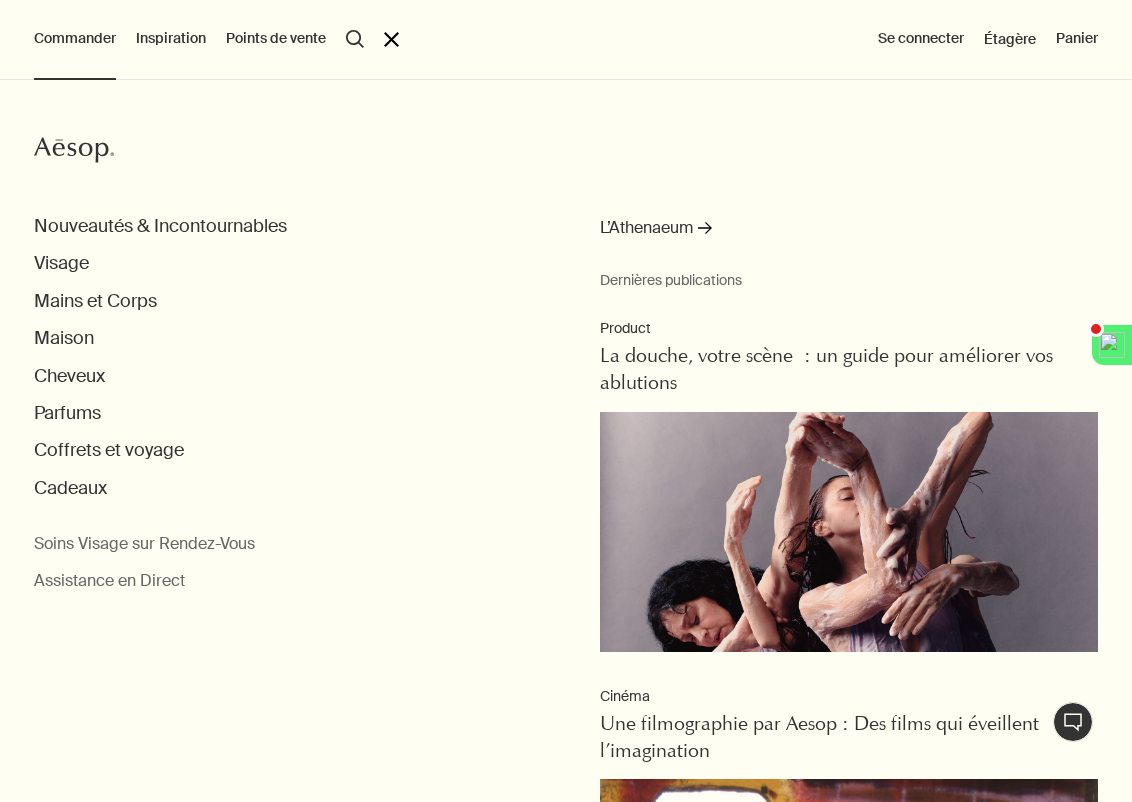 click on "Aesop" 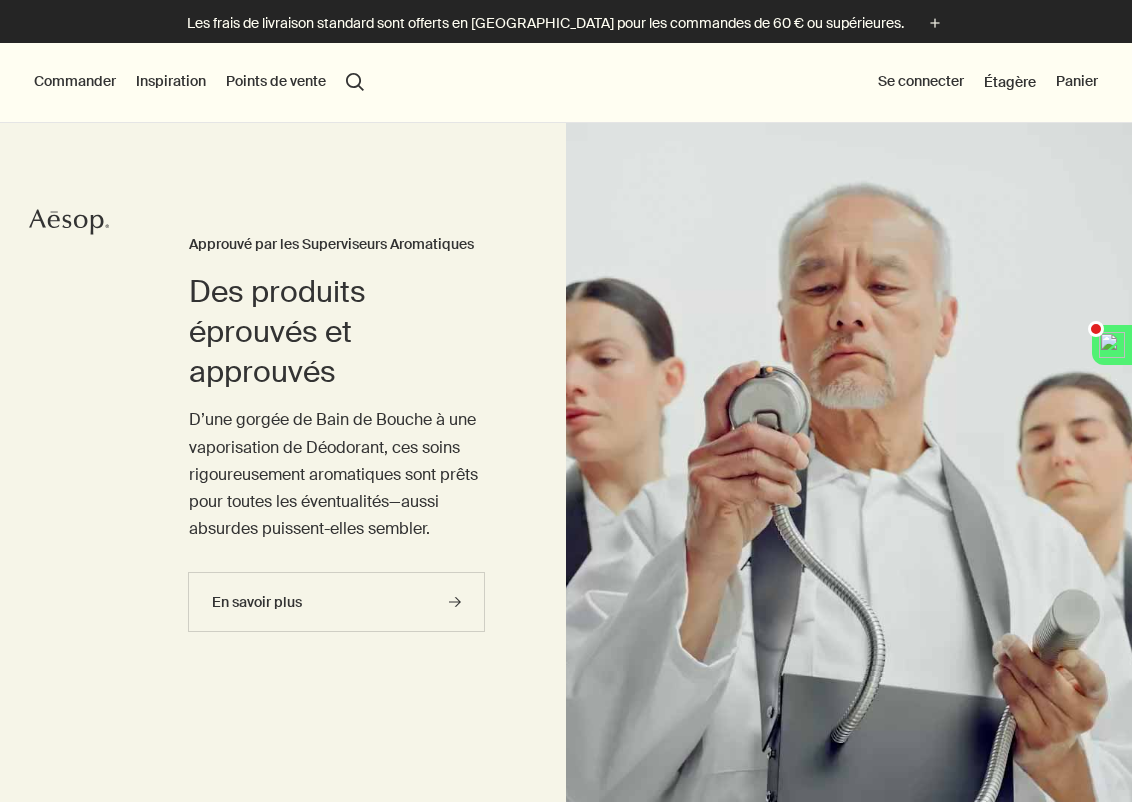 scroll, scrollTop: 0, scrollLeft: 0, axis: both 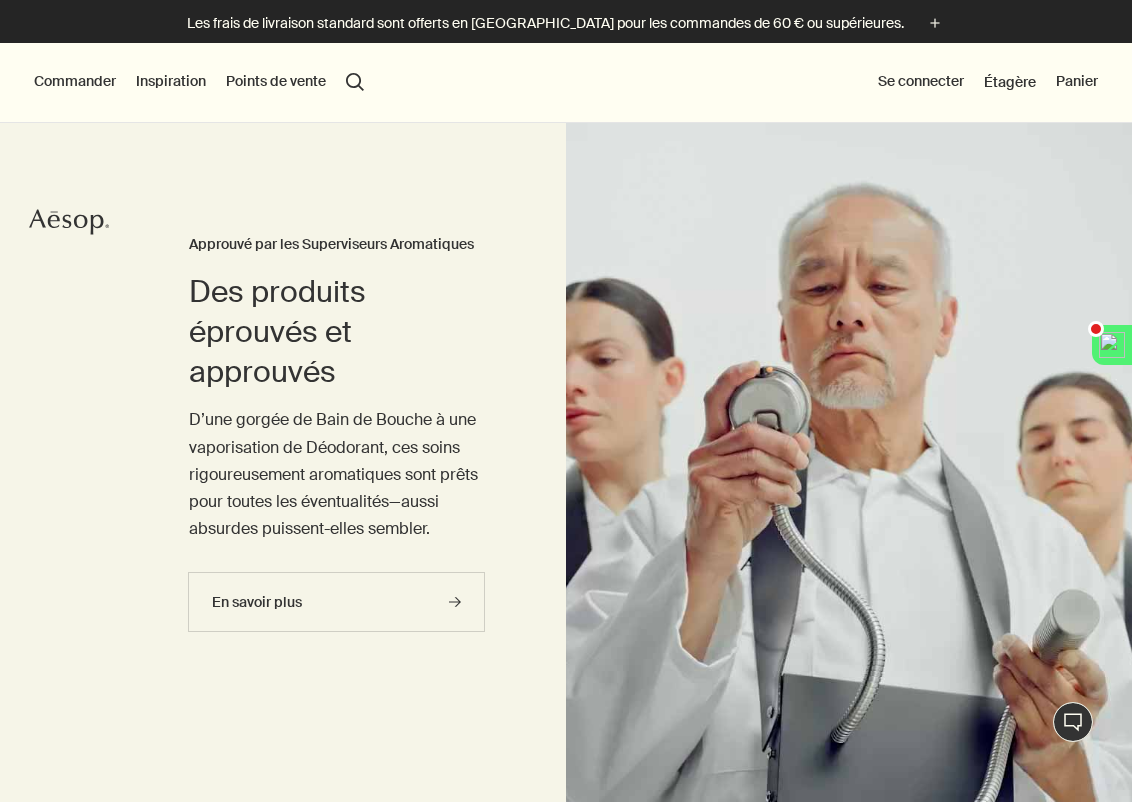 click on "Commander" at bounding box center (75, 82) 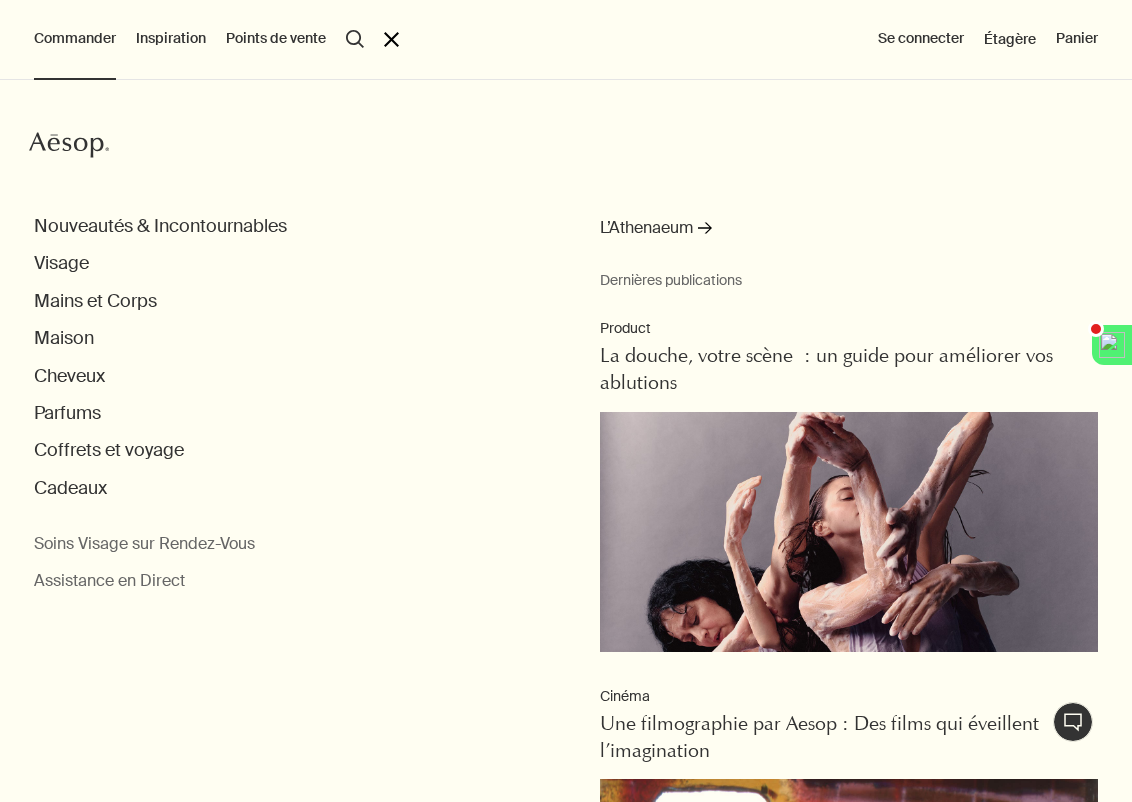 click on "Aesop" 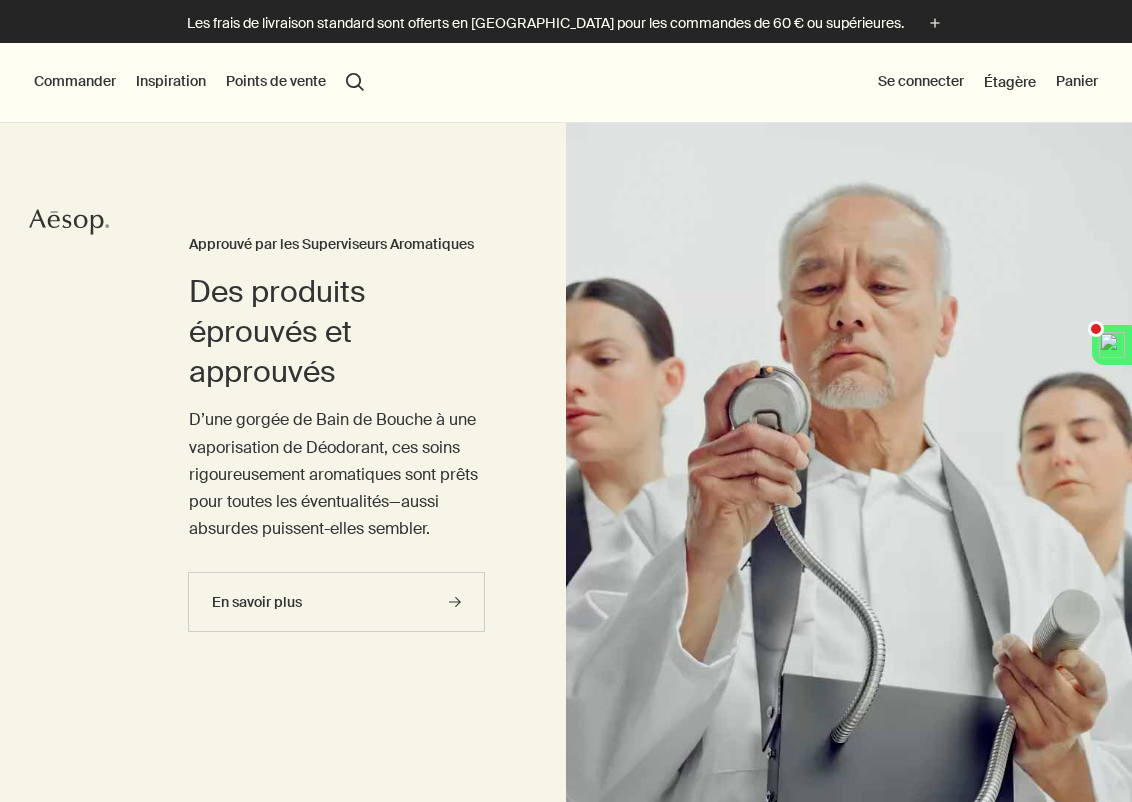 scroll, scrollTop: 0, scrollLeft: 0, axis: both 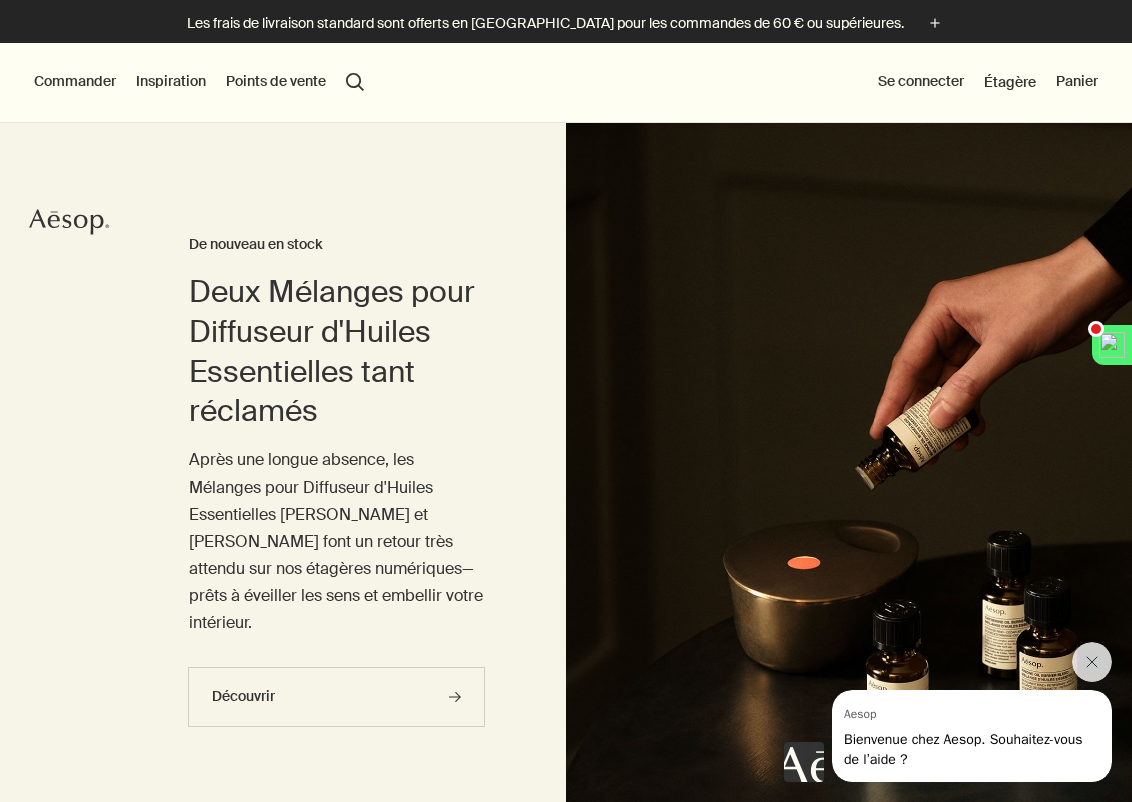 click on "Commander" at bounding box center [75, 82] 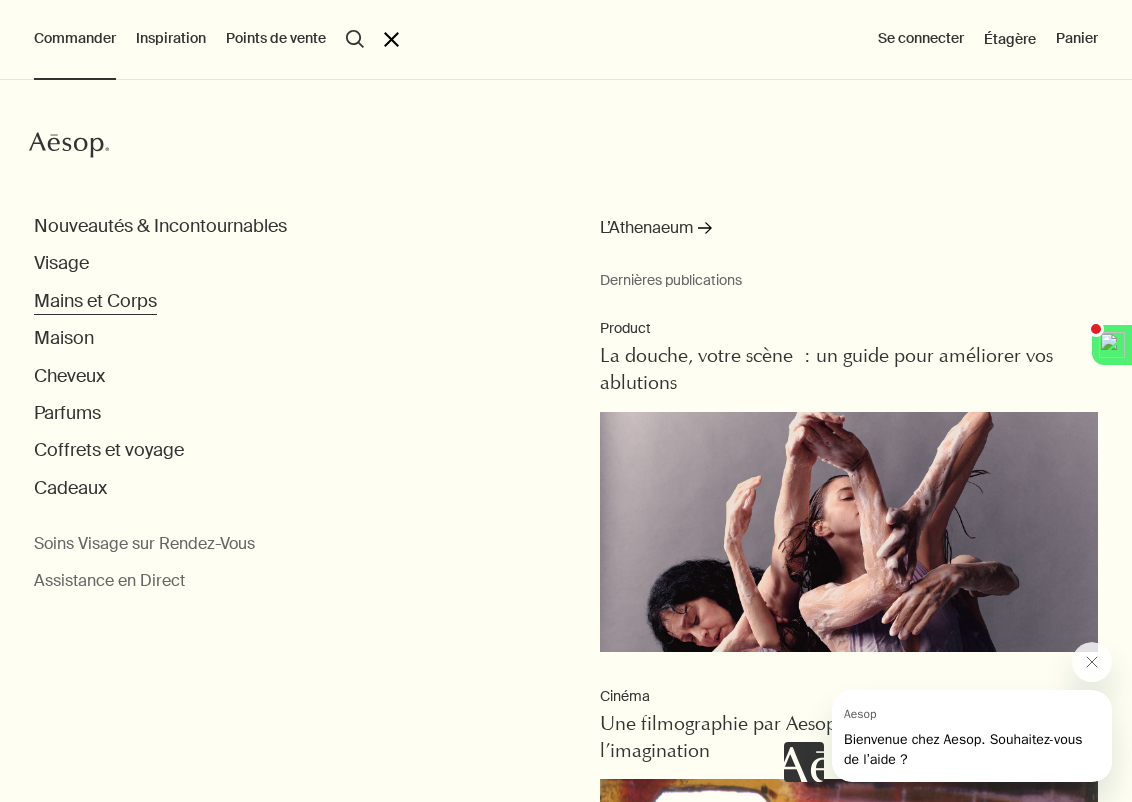 click on "Mains et Corps" at bounding box center (95, 301) 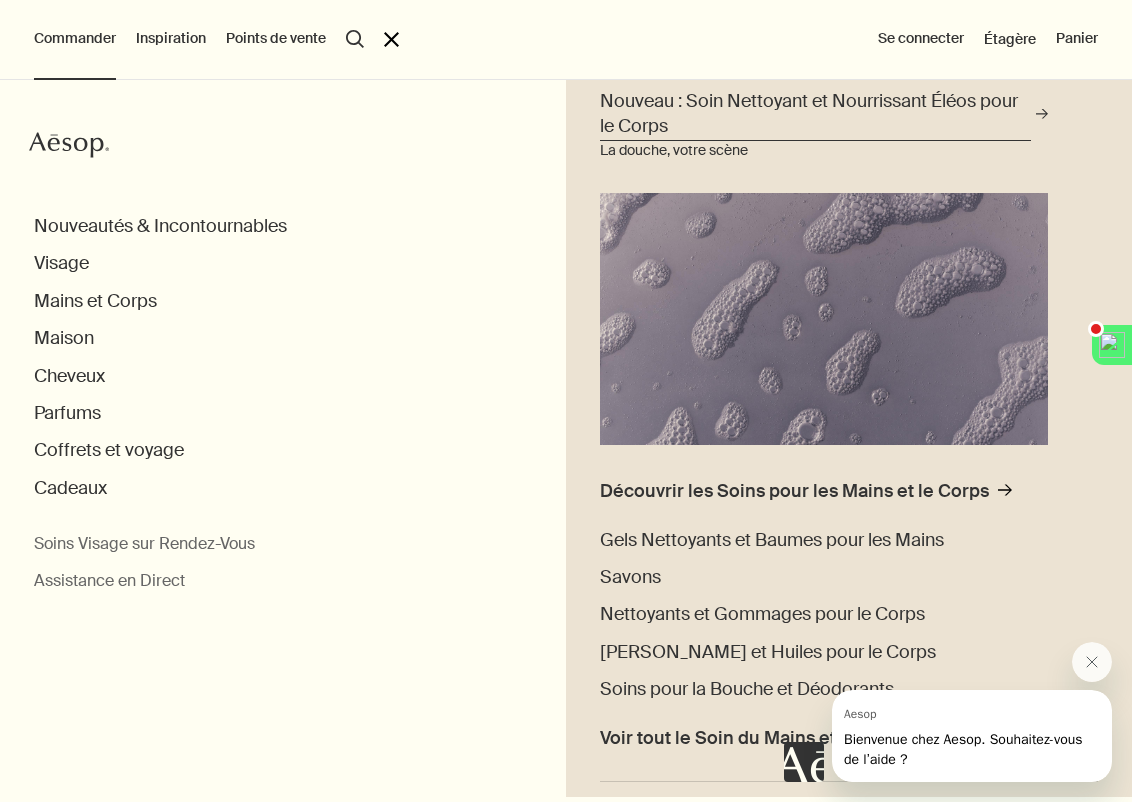 scroll, scrollTop: 147, scrollLeft: 0, axis: vertical 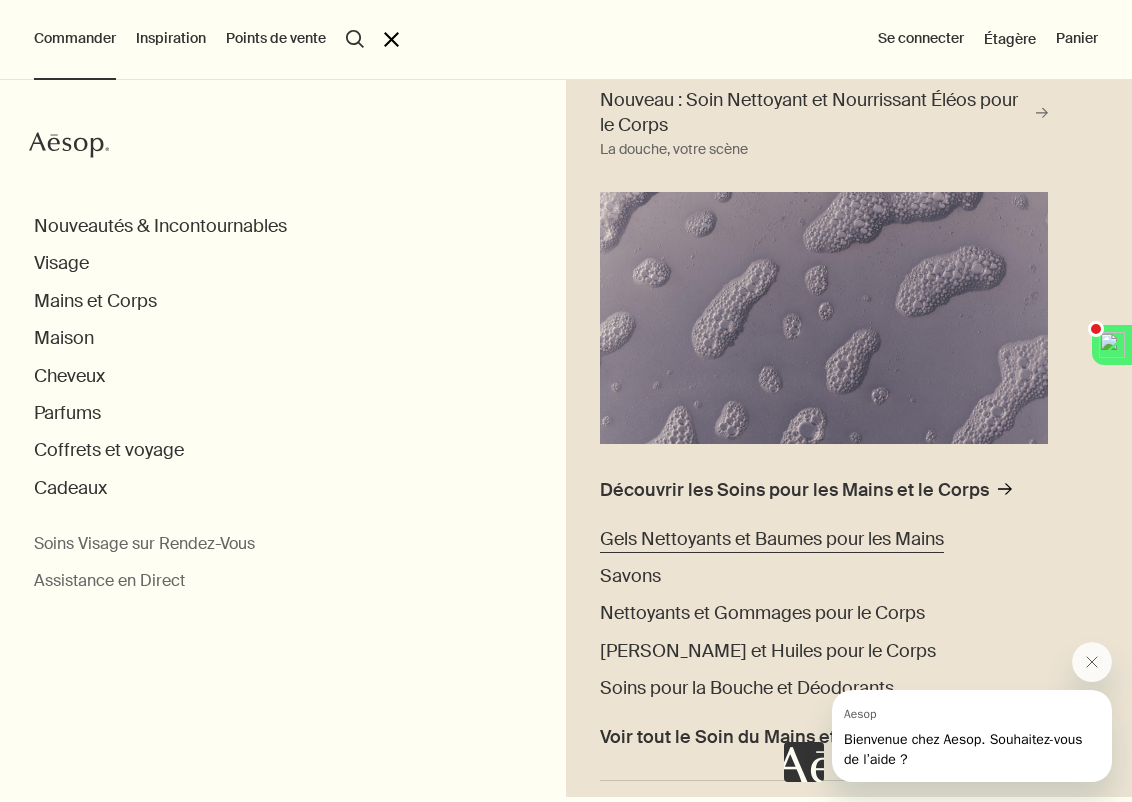 click on "Gels Nettoyants et Baumes pour les Mains" at bounding box center [772, 539] 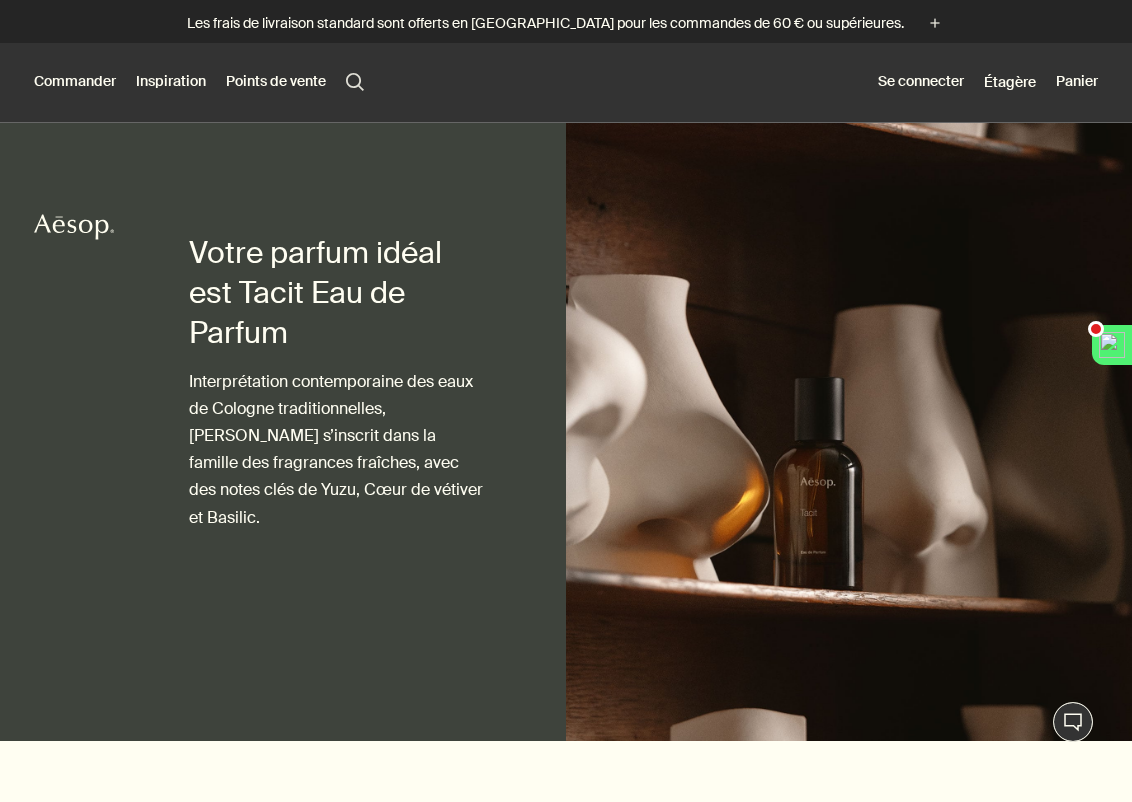 scroll, scrollTop: 0, scrollLeft: 0, axis: both 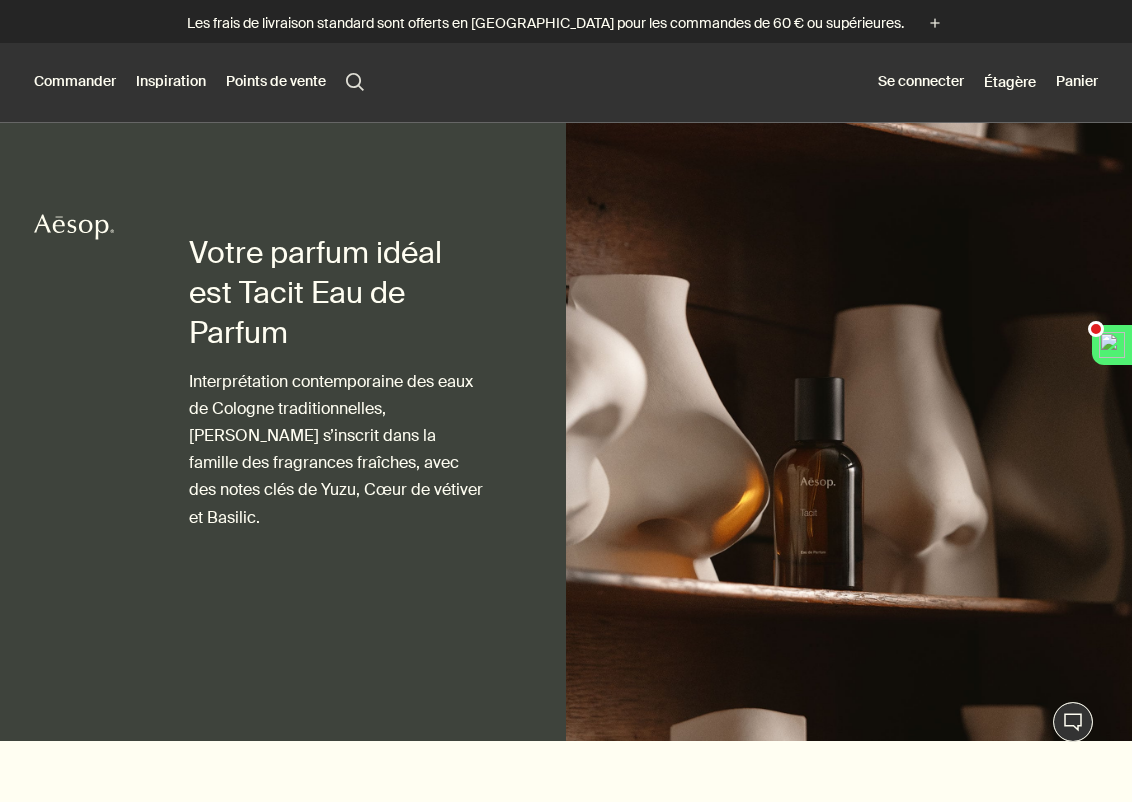 drag, startPoint x: 272, startPoint y: 214, endPoint x: 356, endPoint y: 550, distance: 346.34088 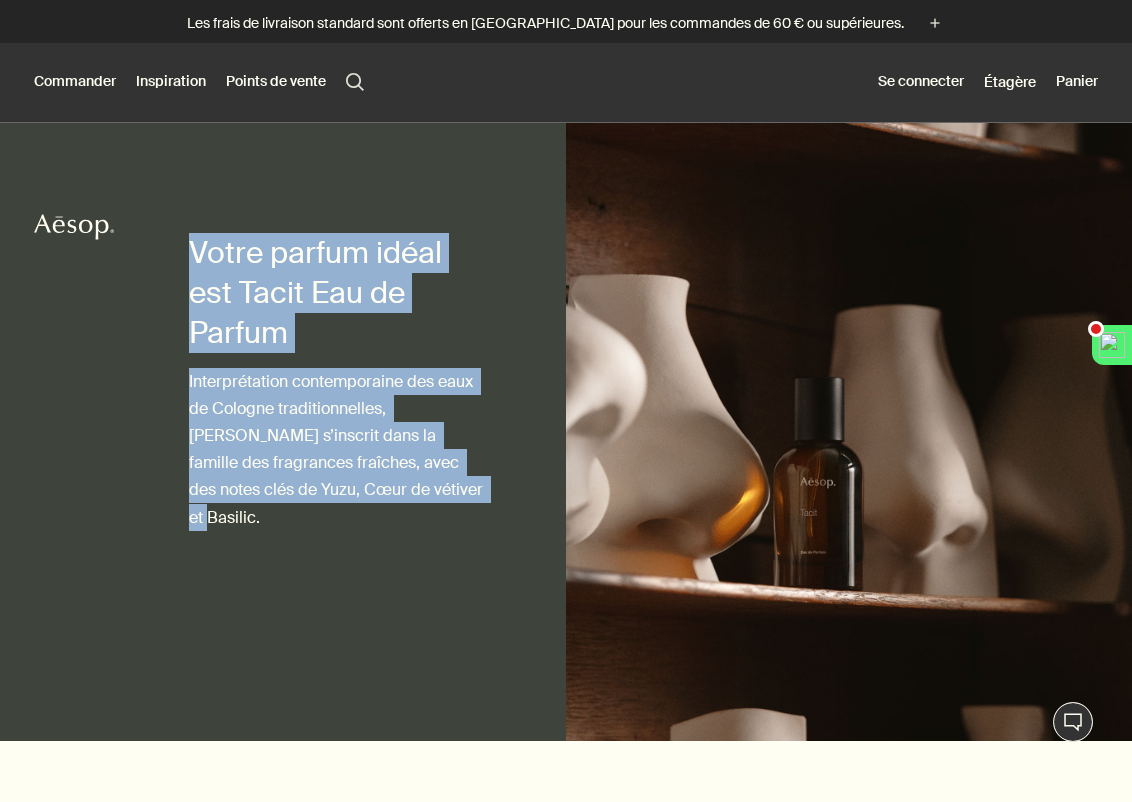 click on "Votre parfum idéal est Tacit Eau de Parfum Interprétation contemporaine des eaux de Cologne traditionnelles, Tacit s’inscrit dans la famille des fragrances fraîches, avec des notes clés de Yuzu, Cœur de vétiver et Basilic." at bounding box center (337, 432) 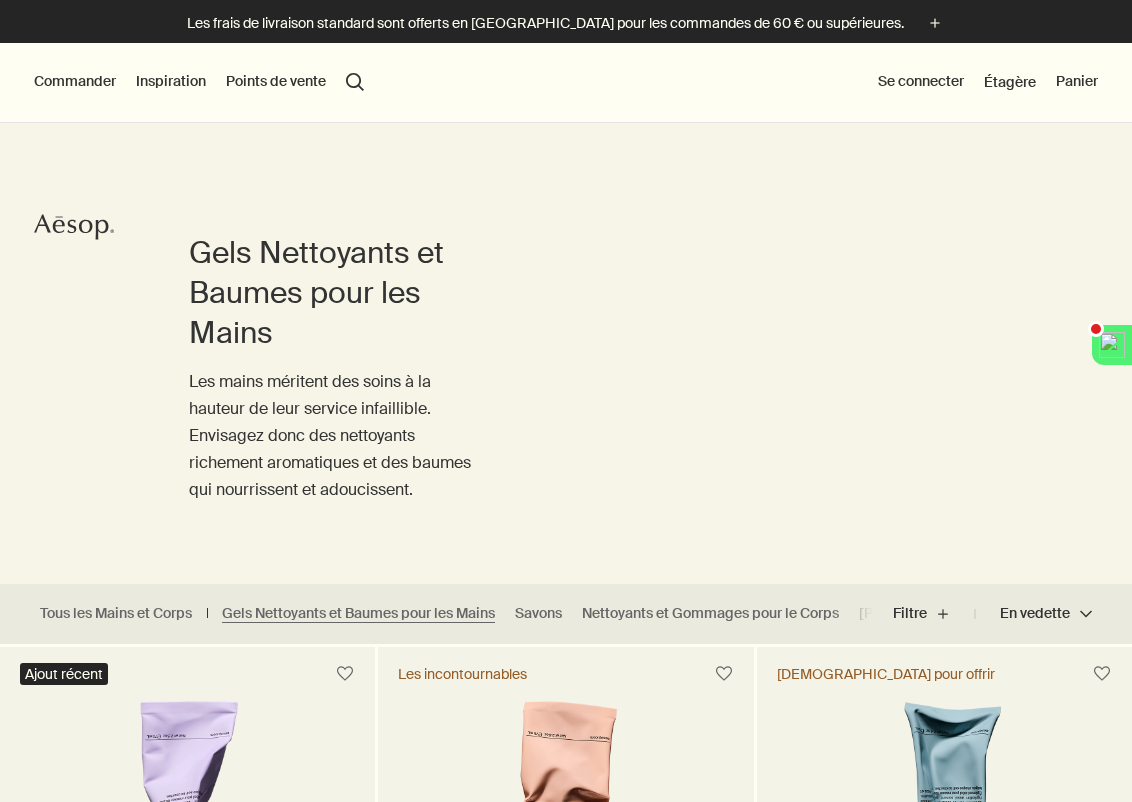 scroll, scrollTop: 0, scrollLeft: 0, axis: both 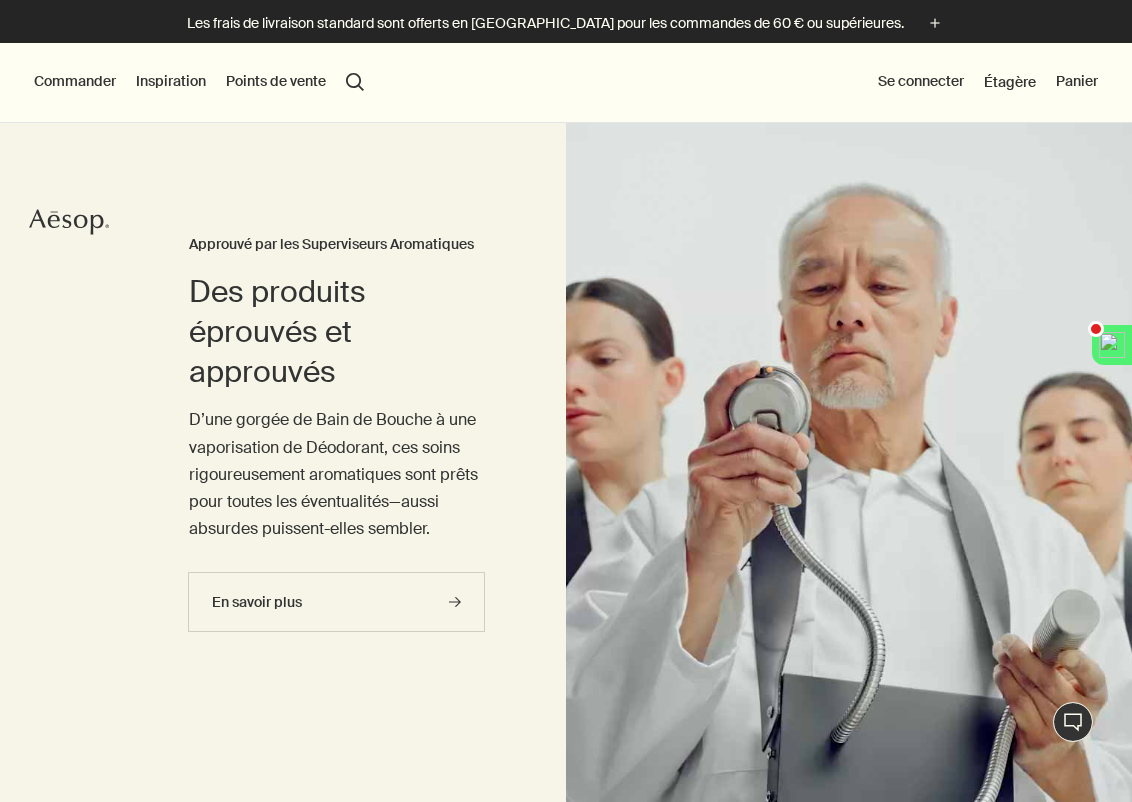 click on "Commander" at bounding box center (75, 82) 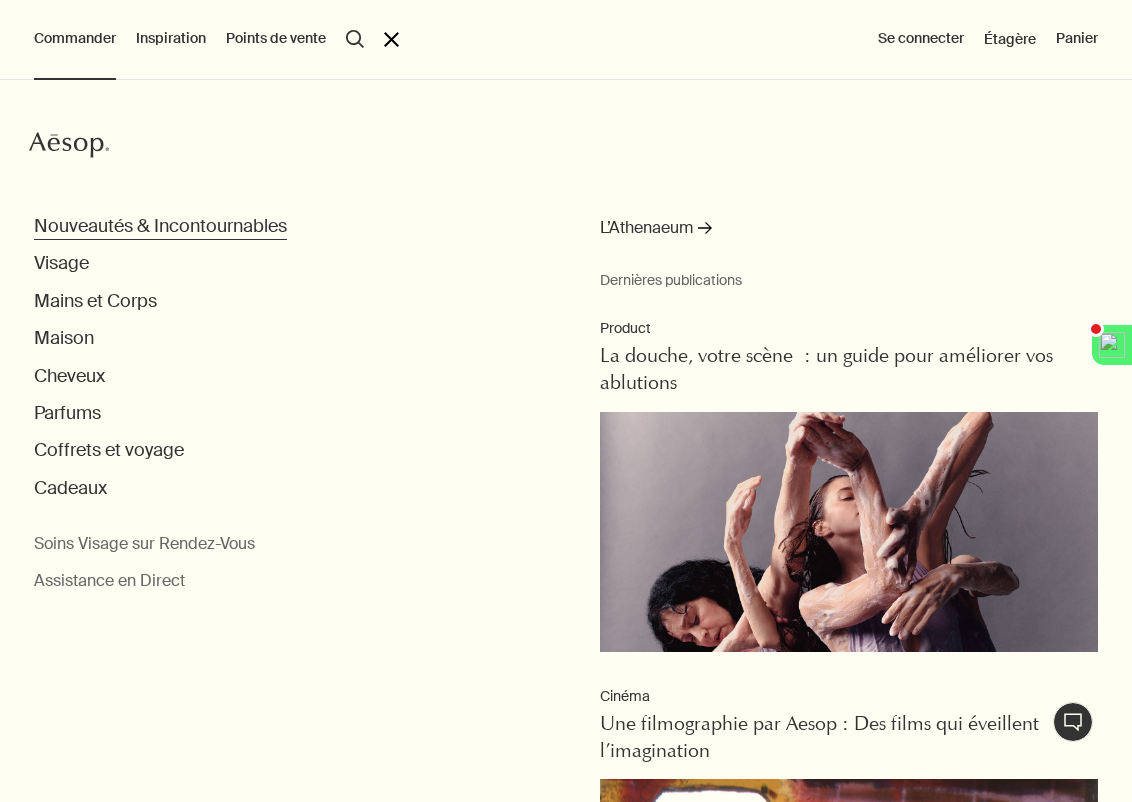 click on "Nouveautés & Incontournables" at bounding box center [160, 226] 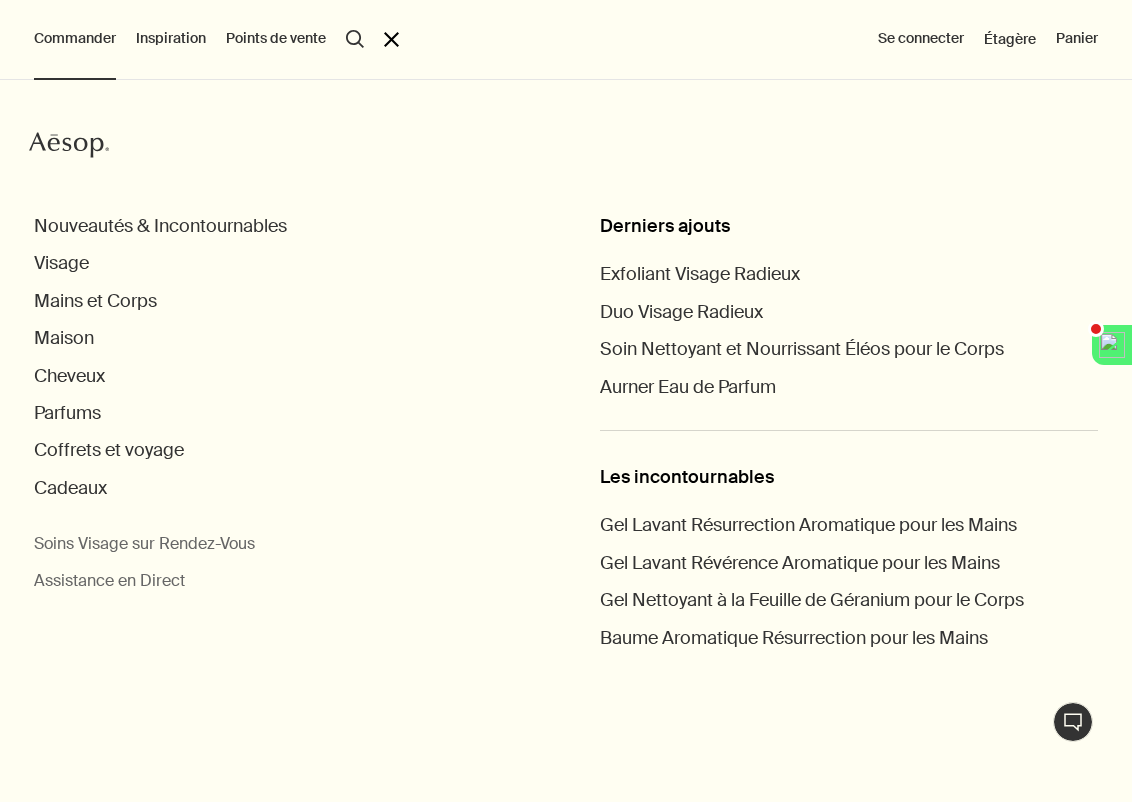 click on "Les incontournables" at bounding box center (849, 477) 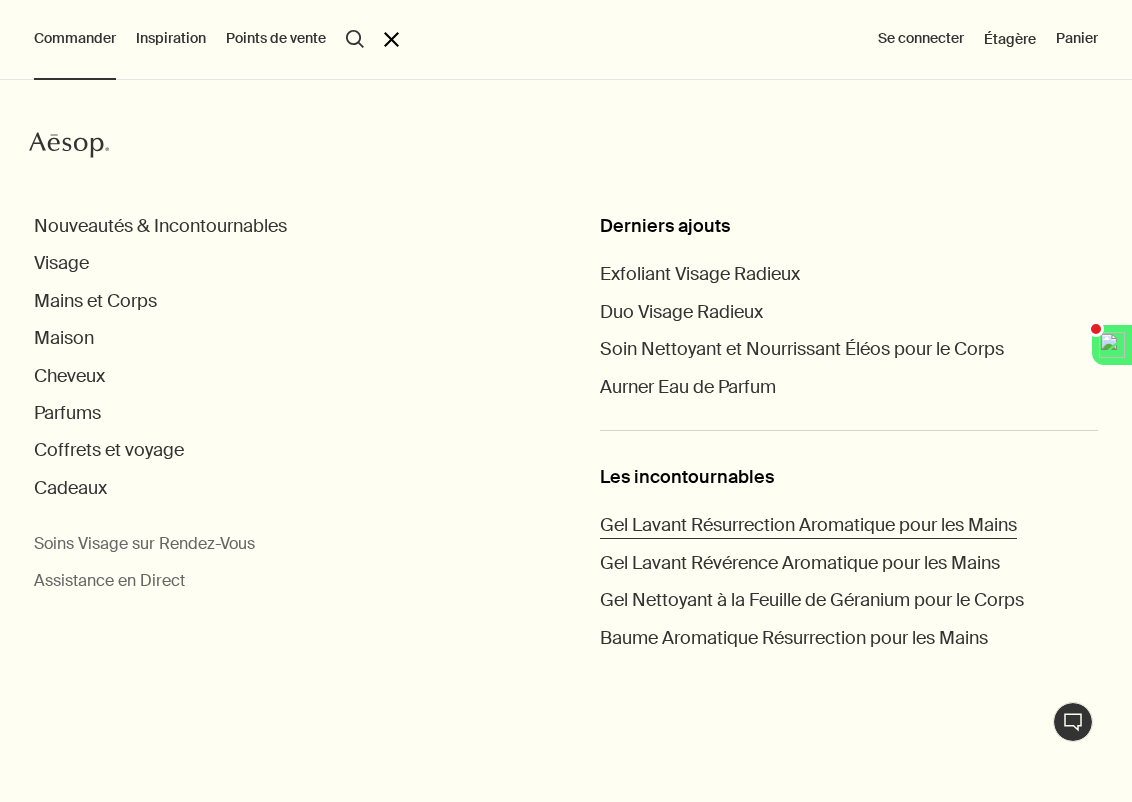 click on "Gel Lavant Résurrection Aromatique pour les Mains" at bounding box center (808, 525) 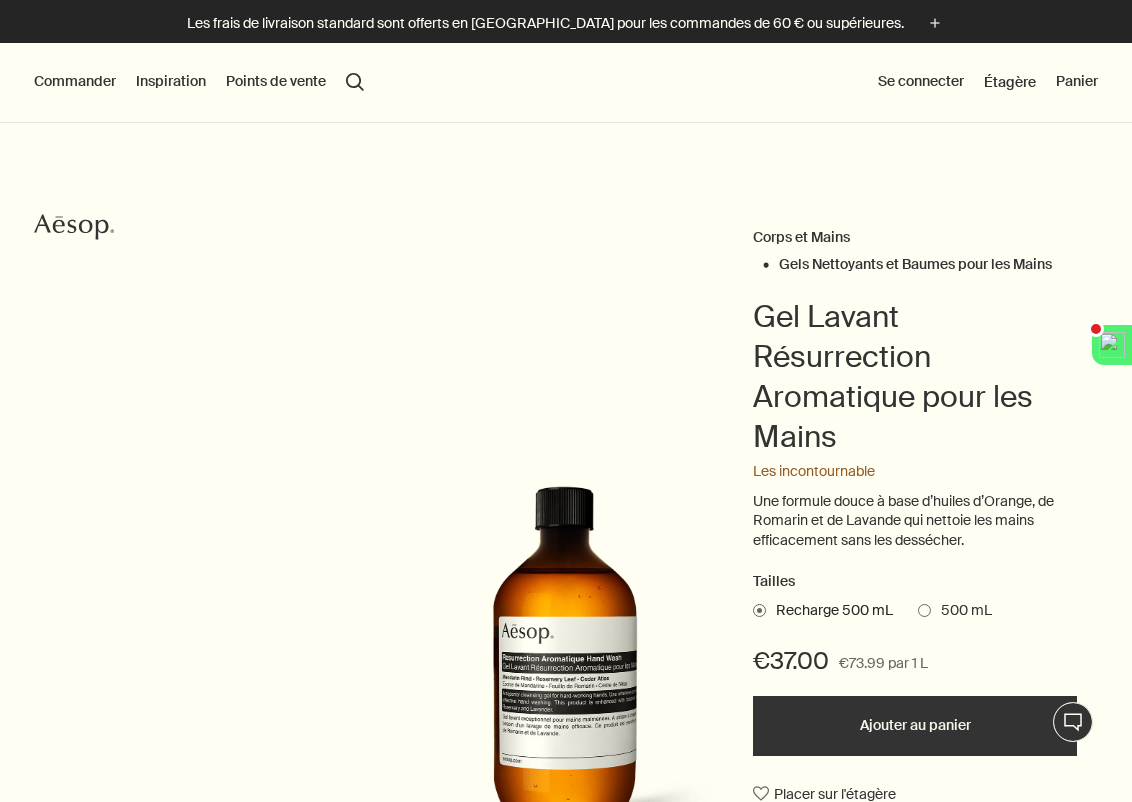 scroll, scrollTop: 0, scrollLeft: 0, axis: both 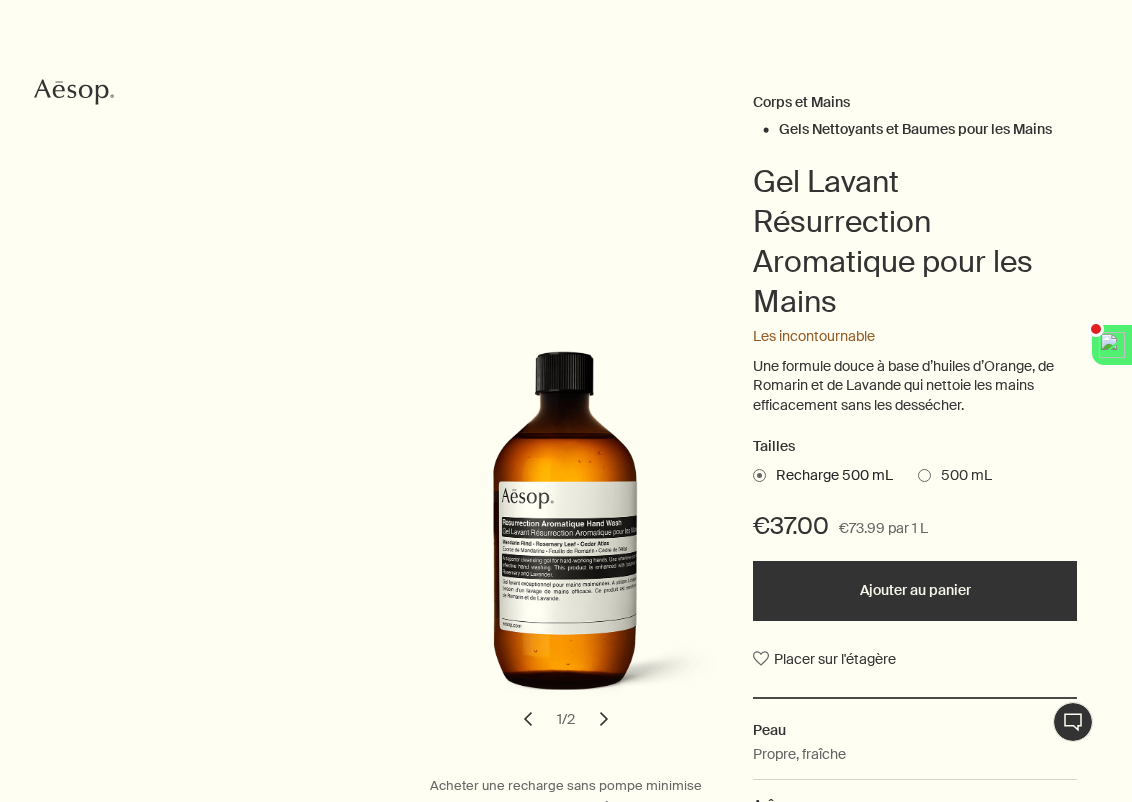 click at bounding box center (924, 475) 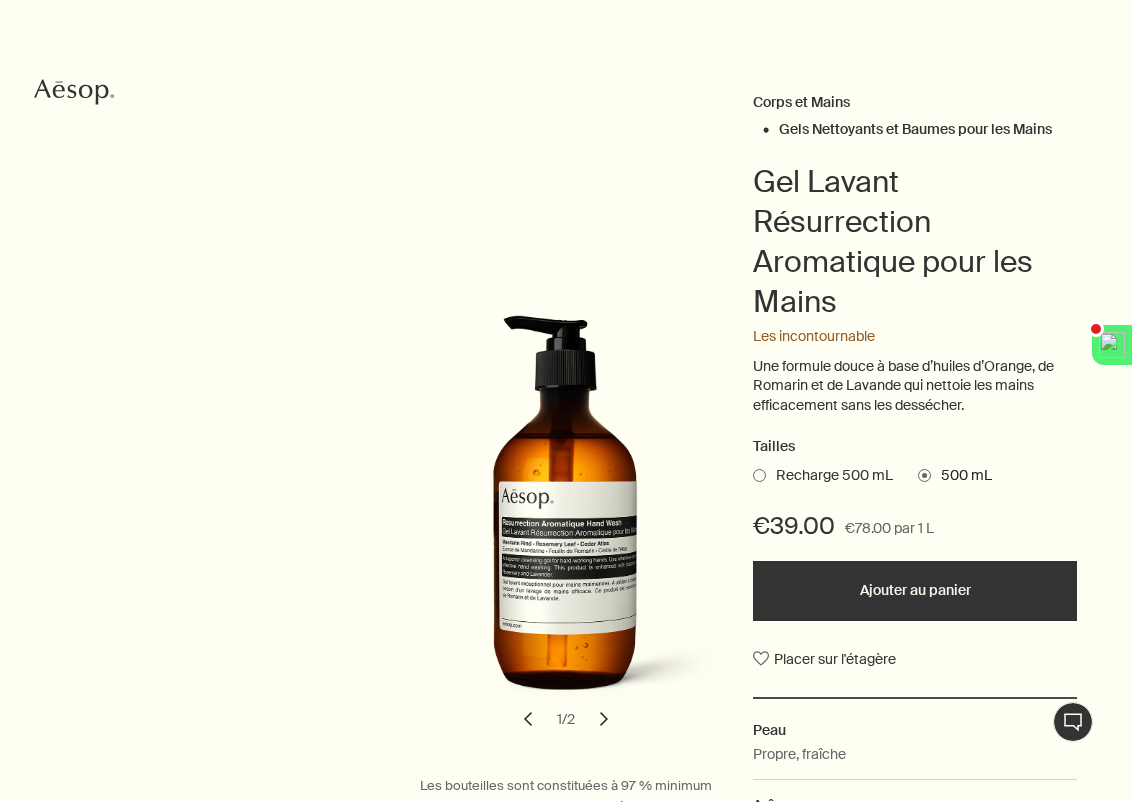 click on "chevron" at bounding box center [604, 719] 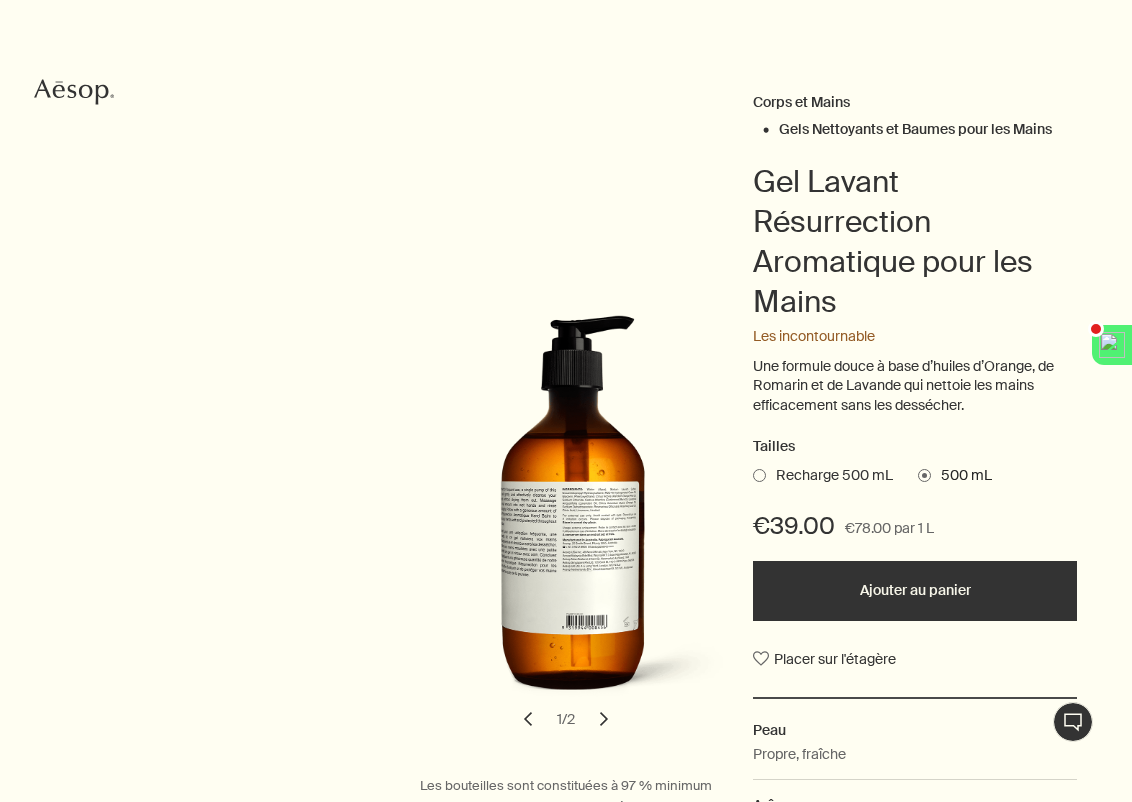 click on "chevron" at bounding box center [604, 719] 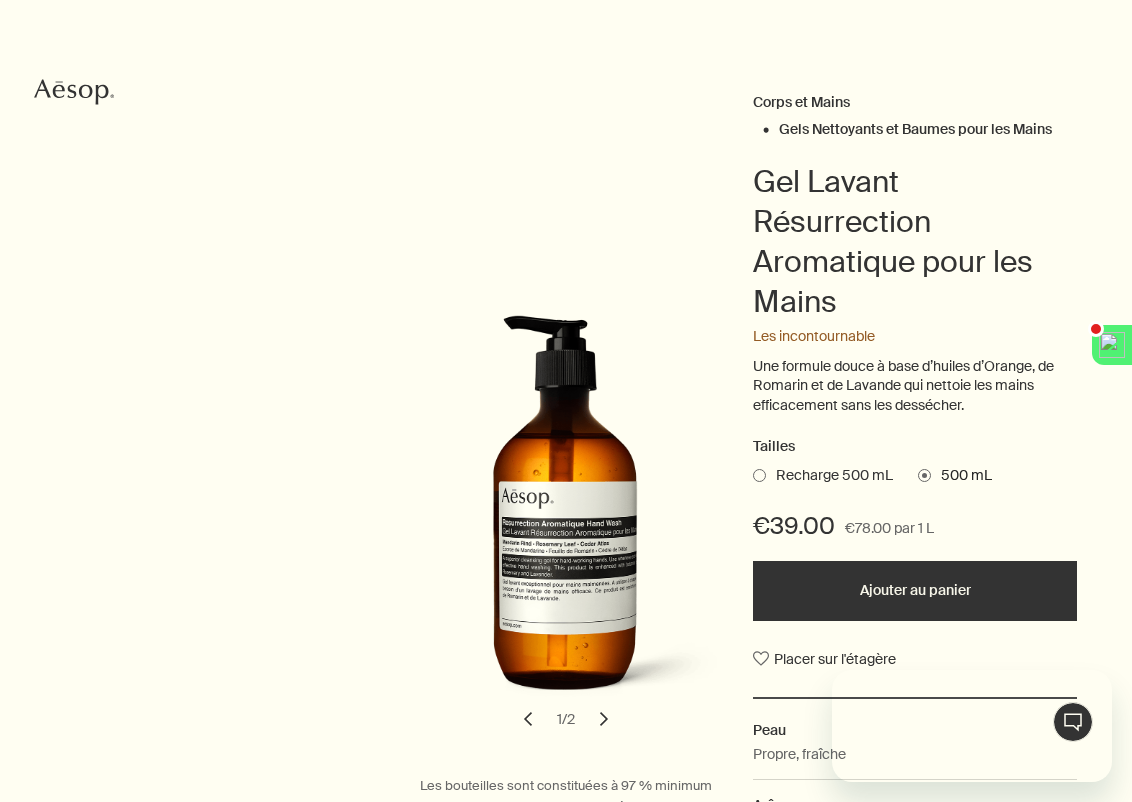 scroll, scrollTop: 0, scrollLeft: 0, axis: both 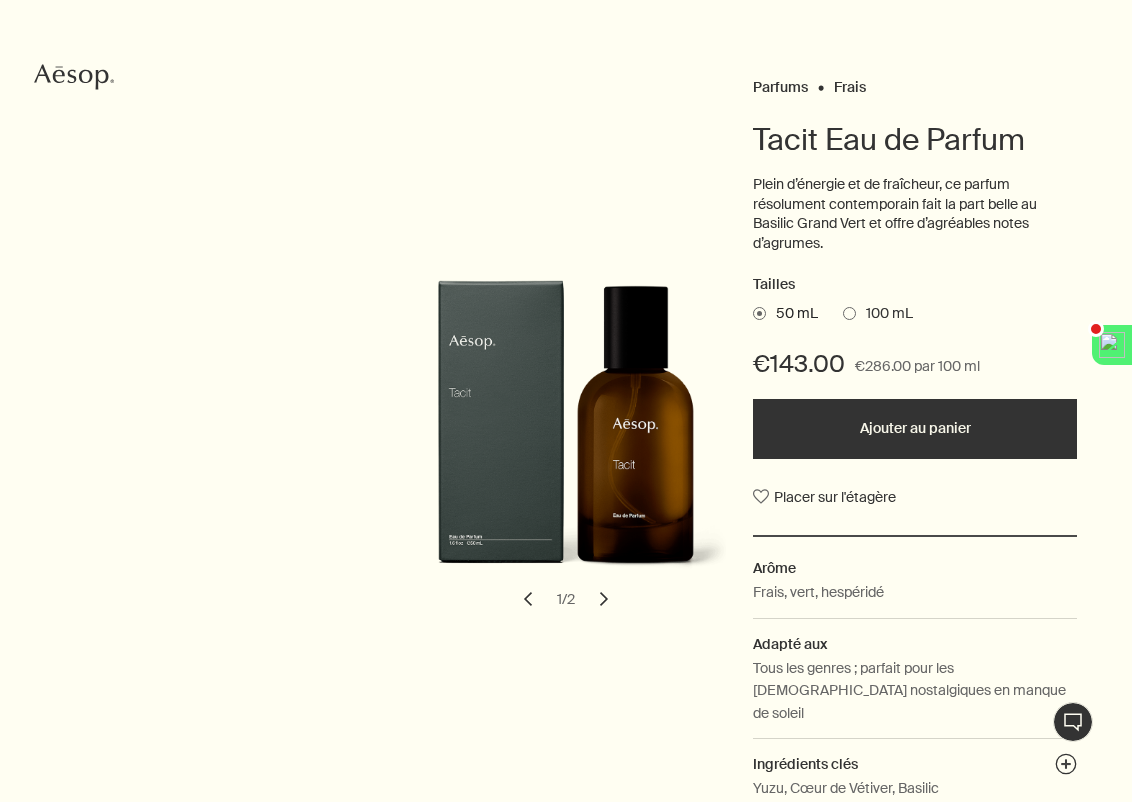 click on "100 mL" at bounding box center (884, 314) 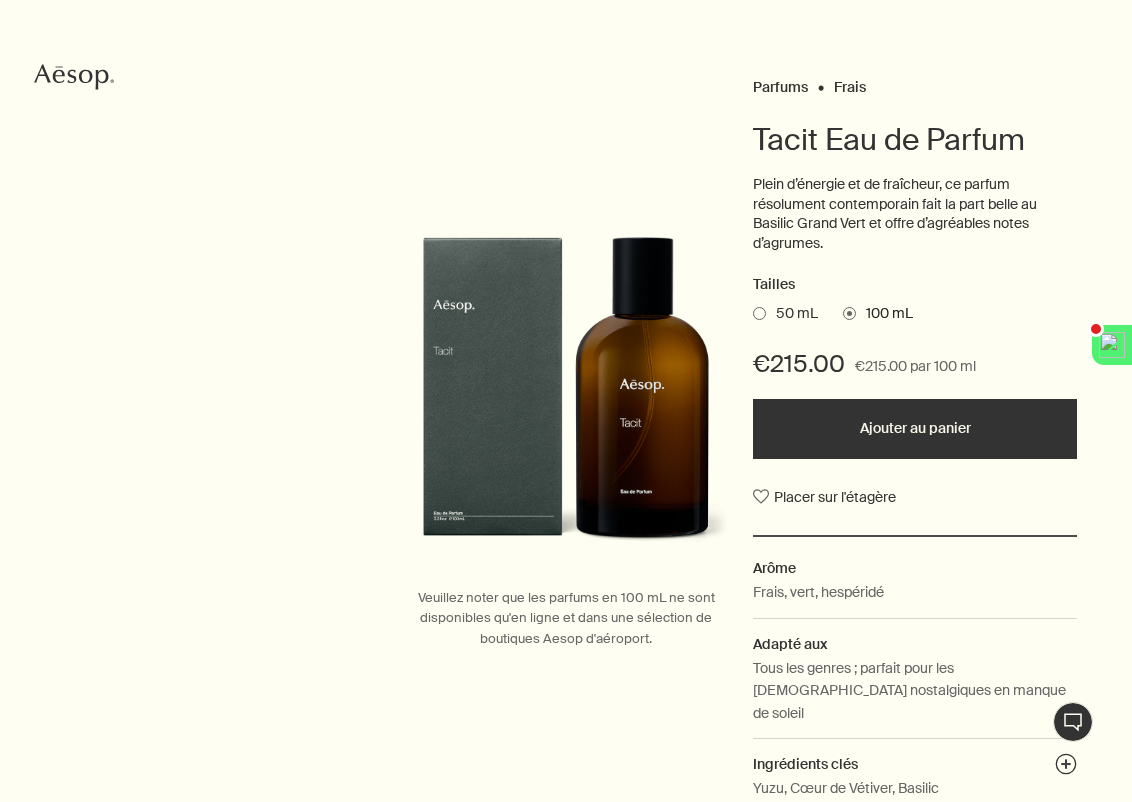 click on "50 mL" at bounding box center (792, 314) 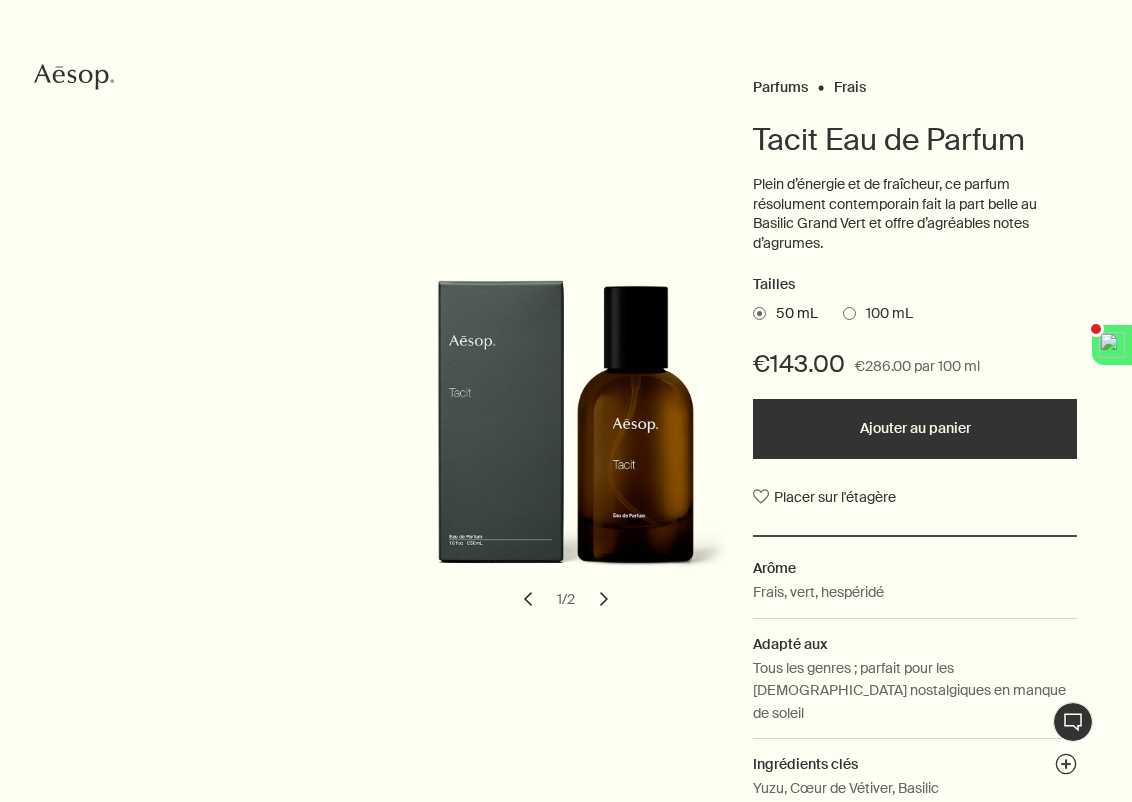 click on "100 mL" at bounding box center [884, 314] 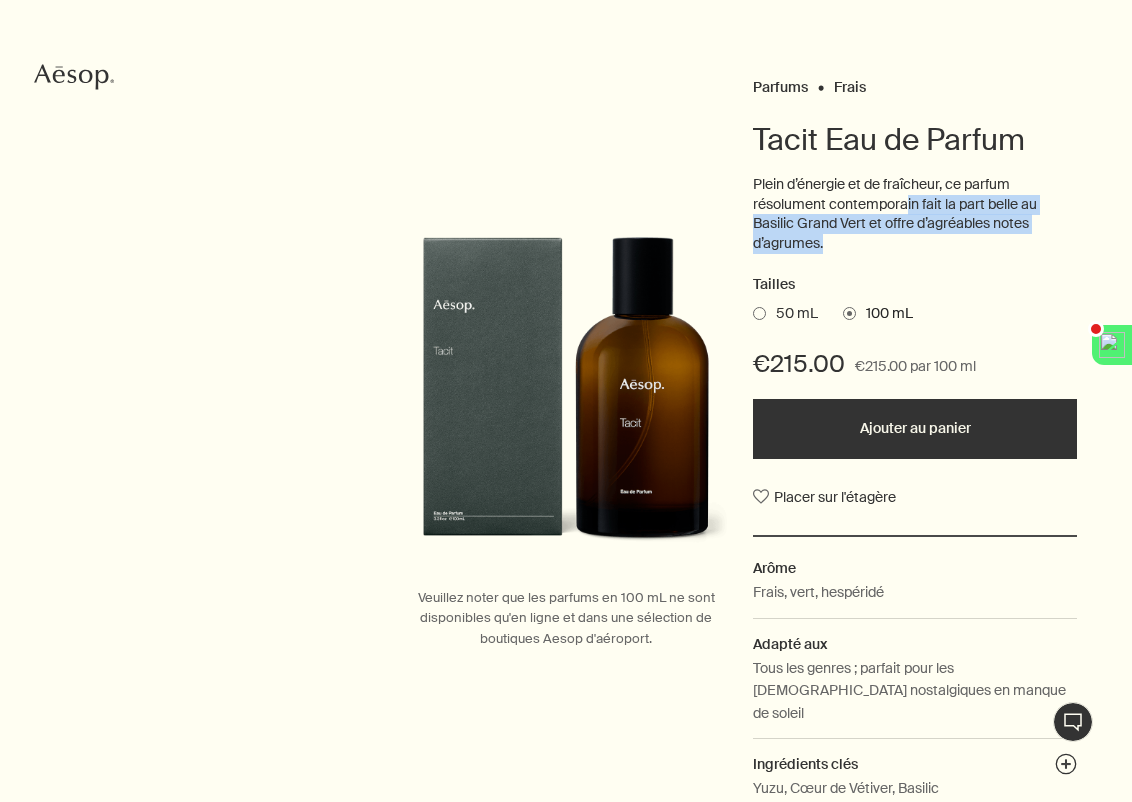 drag, startPoint x: 905, startPoint y: 205, endPoint x: 944, endPoint y: 238, distance: 51.088158 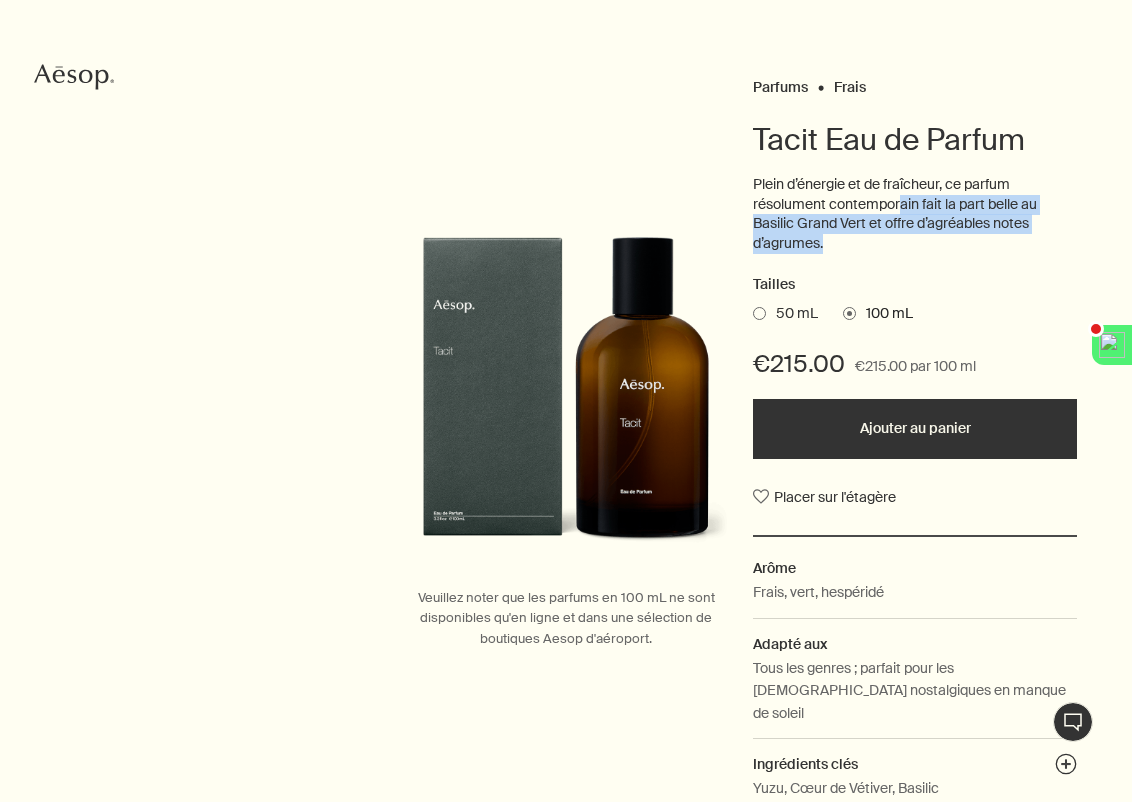 drag, startPoint x: 941, startPoint y: 238, endPoint x: 900, endPoint y: 199, distance: 56.586216 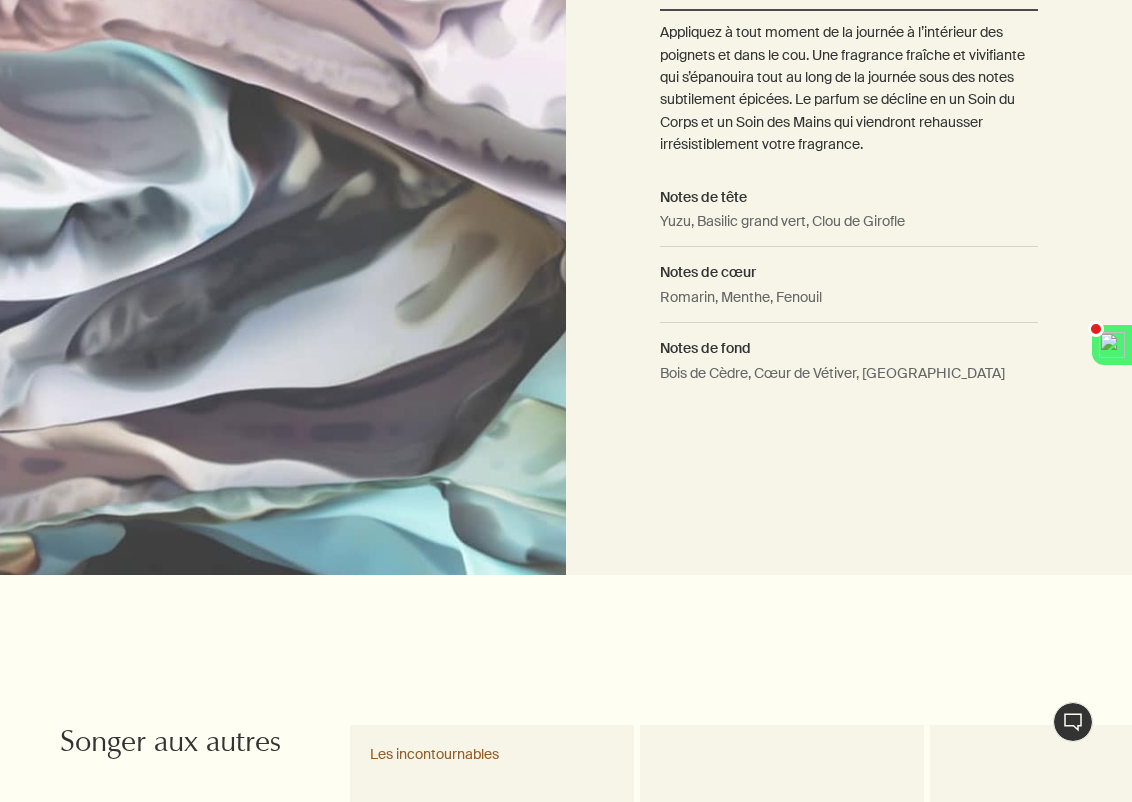 scroll, scrollTop: 1521, scrollLeft: 0, axis: vertical 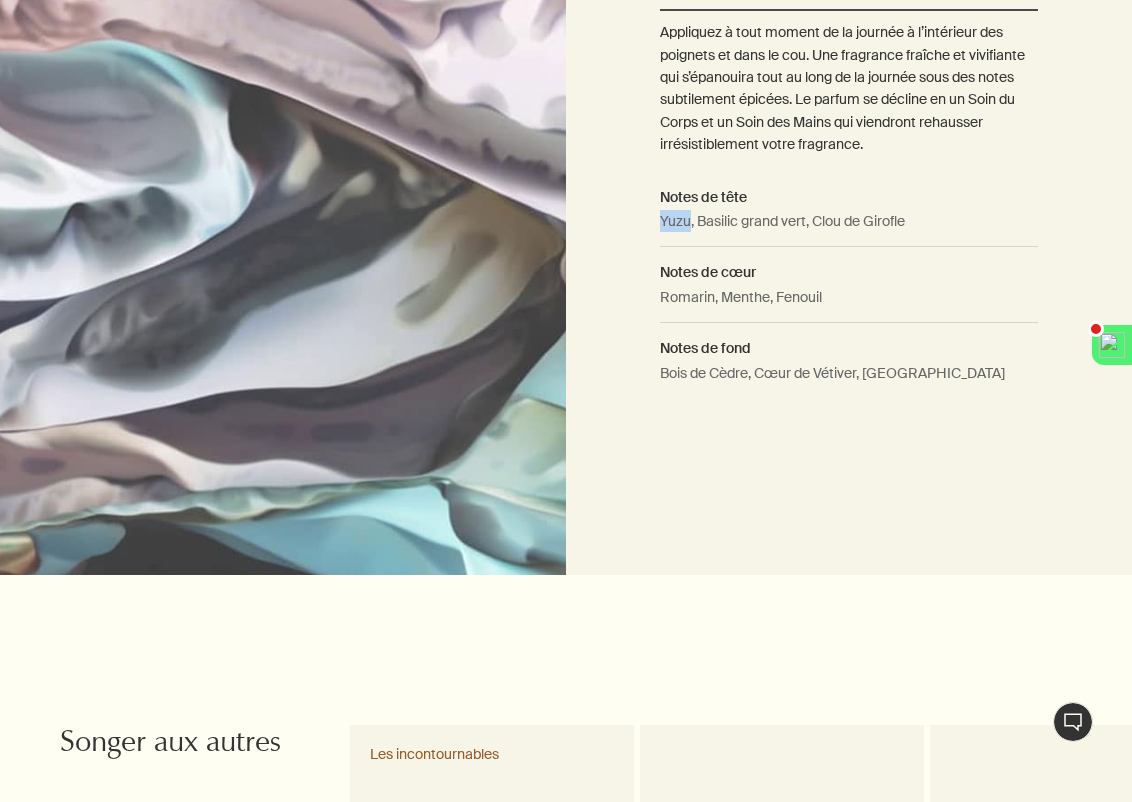 click on "Yuzu, Basilic grand vert, Clou de Girofle" at bounding box center [848, 228] 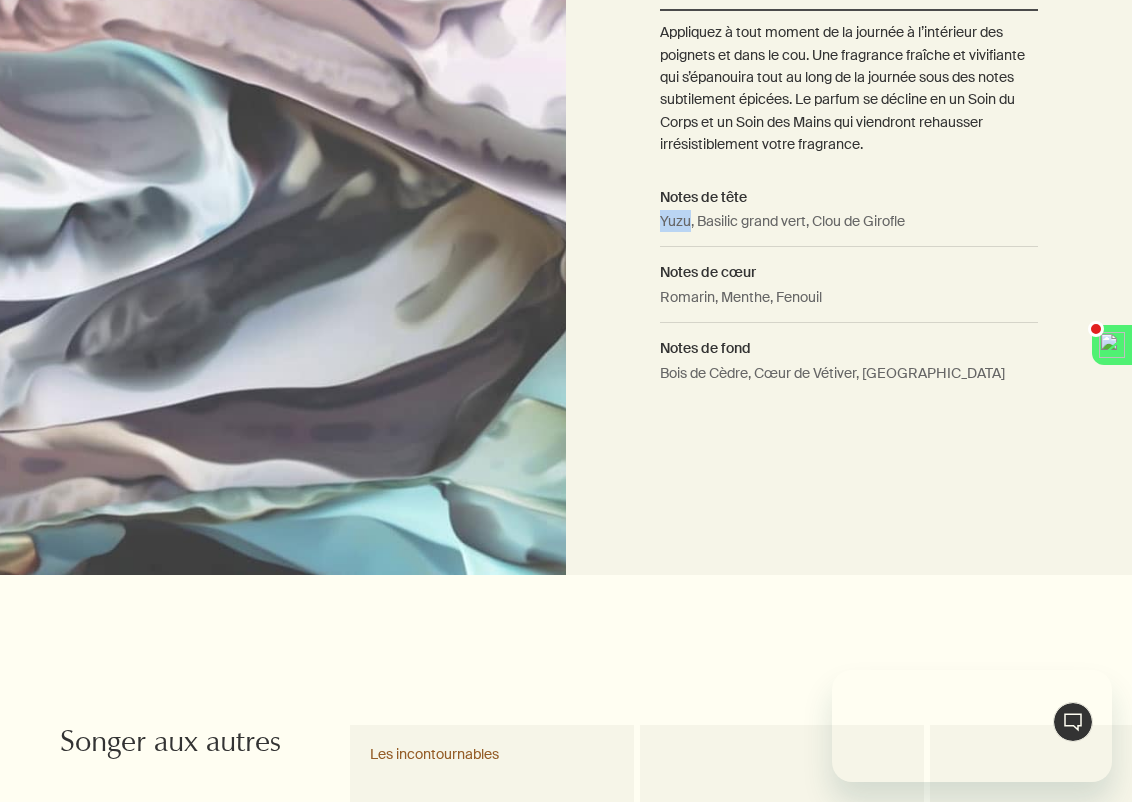 scroll, scrollTop: 0, scrollLeft: 0, axis: both 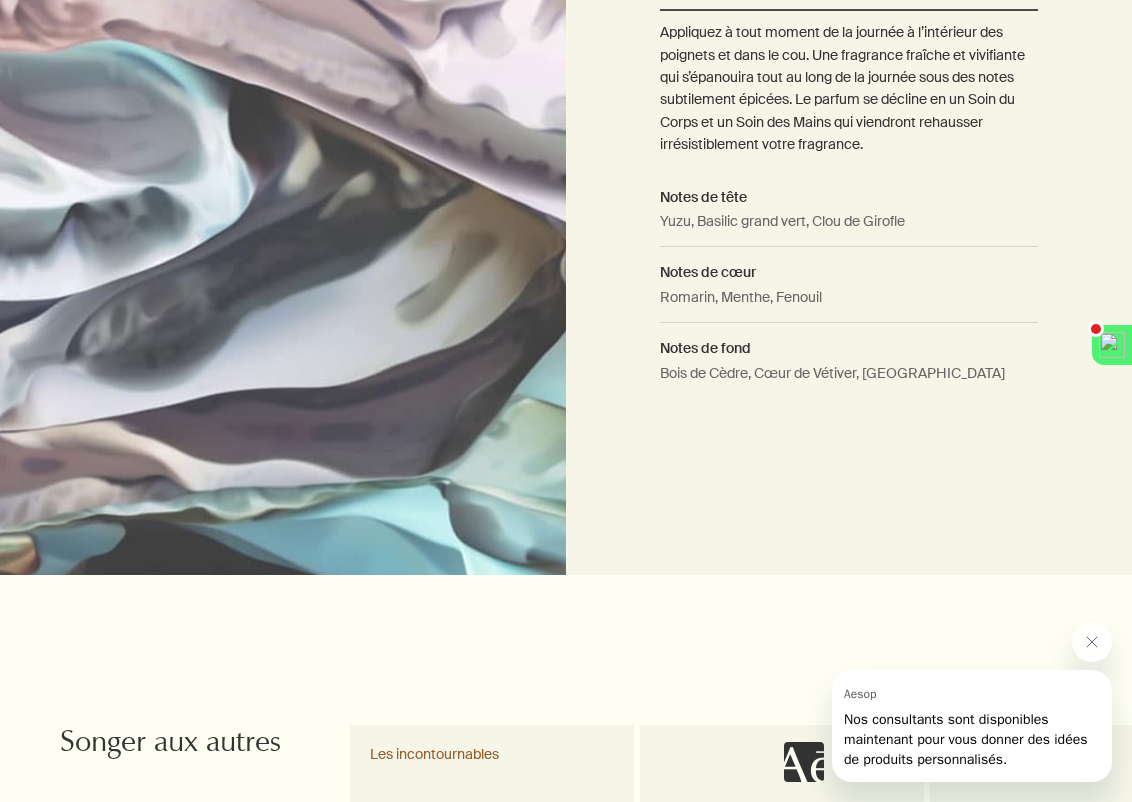 click on "Bois de Cèdre, Cœur de Vétiver, [GEOGRAPHIC_DATA]" at bounding box center (848, 380) 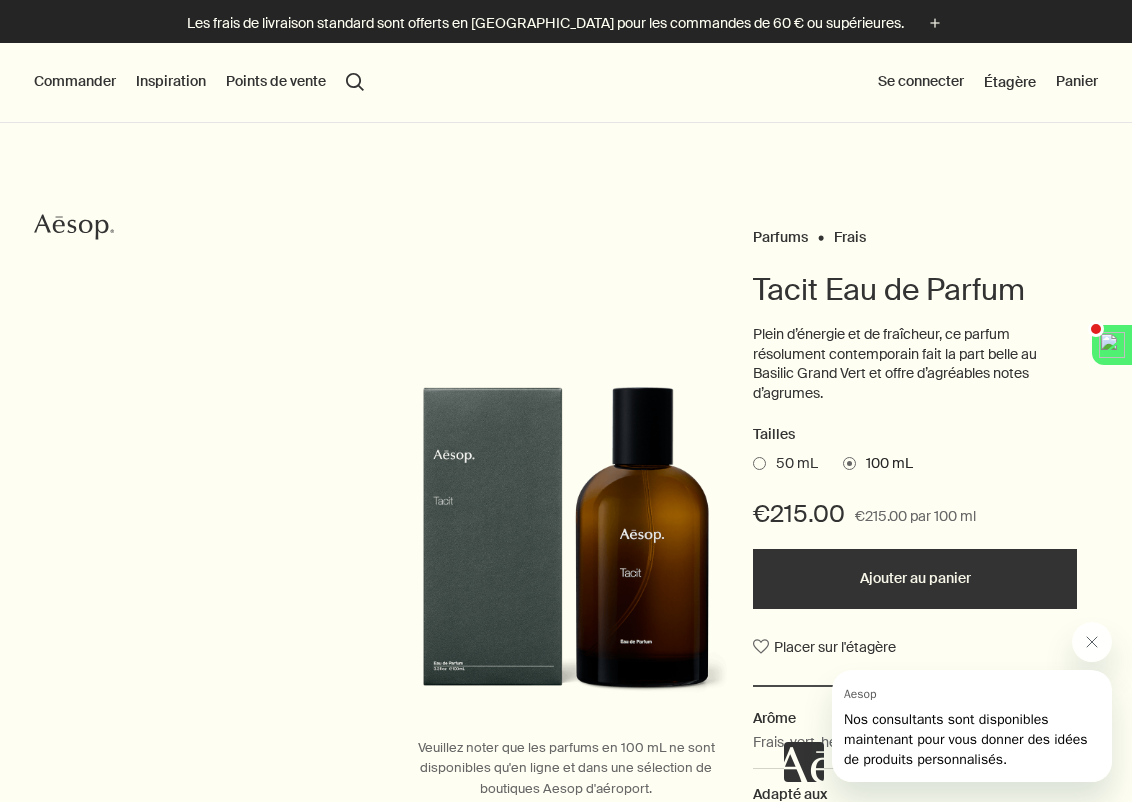 scroll, scrollTop: 0, scrollLeft: 0, axis: both 